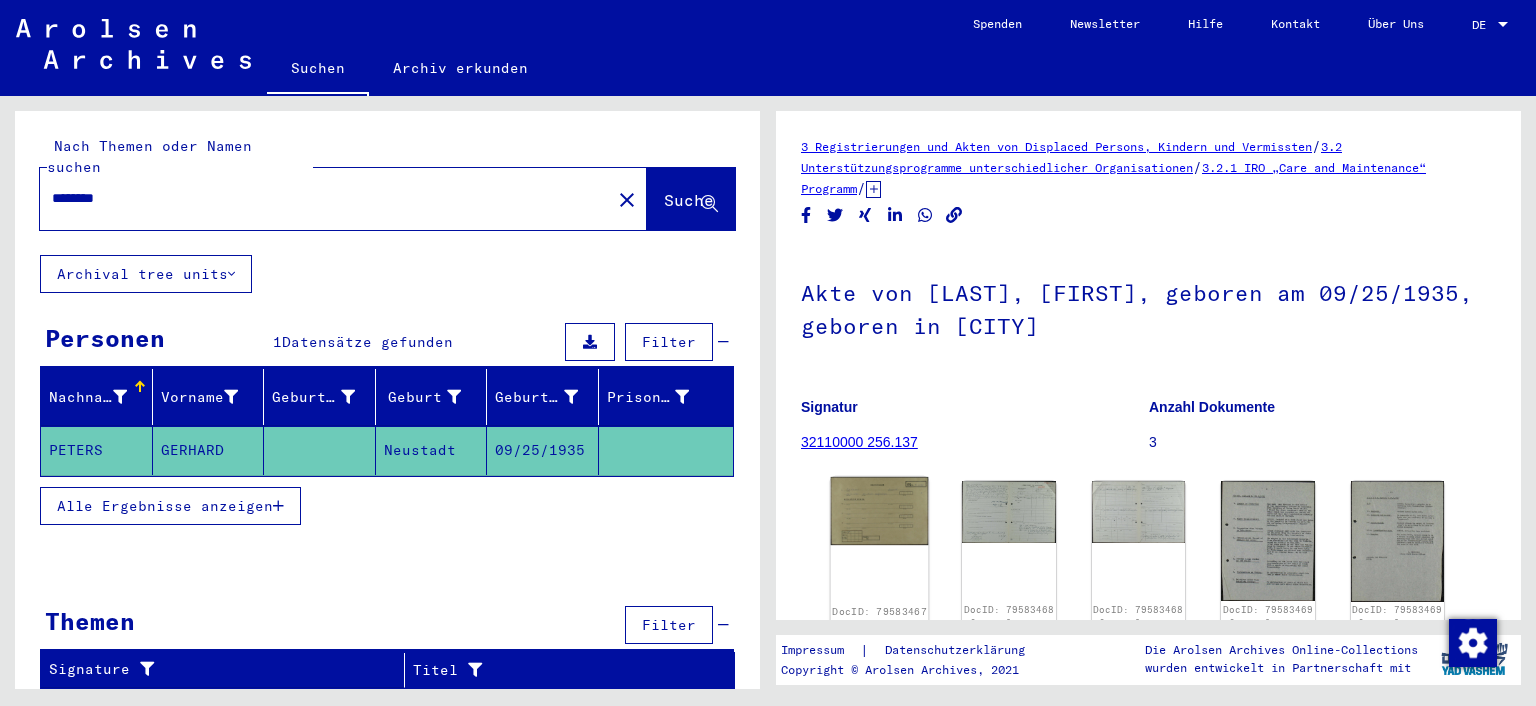 scroll, scrollTop: 0, scrollLeft: 0, axis: both 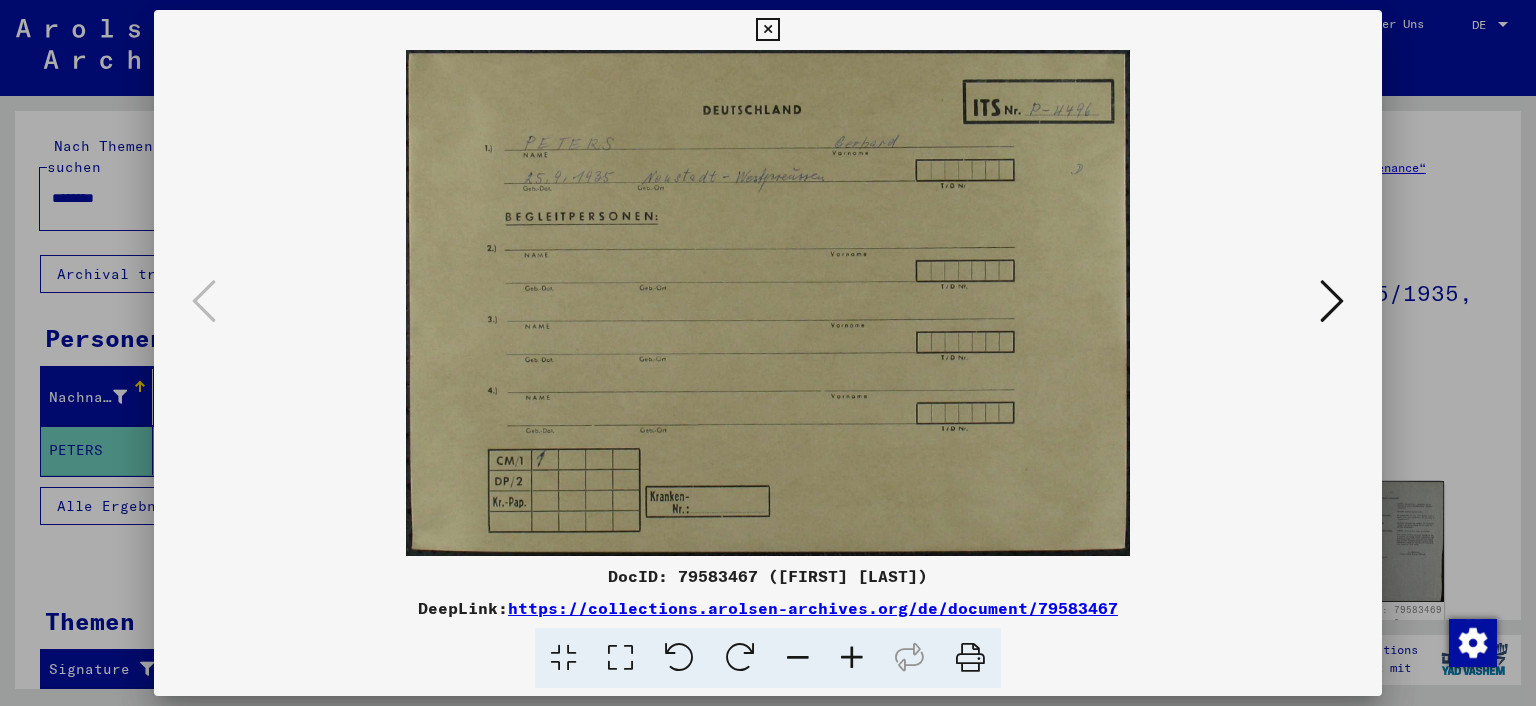 click at bounding box center [768, 303] 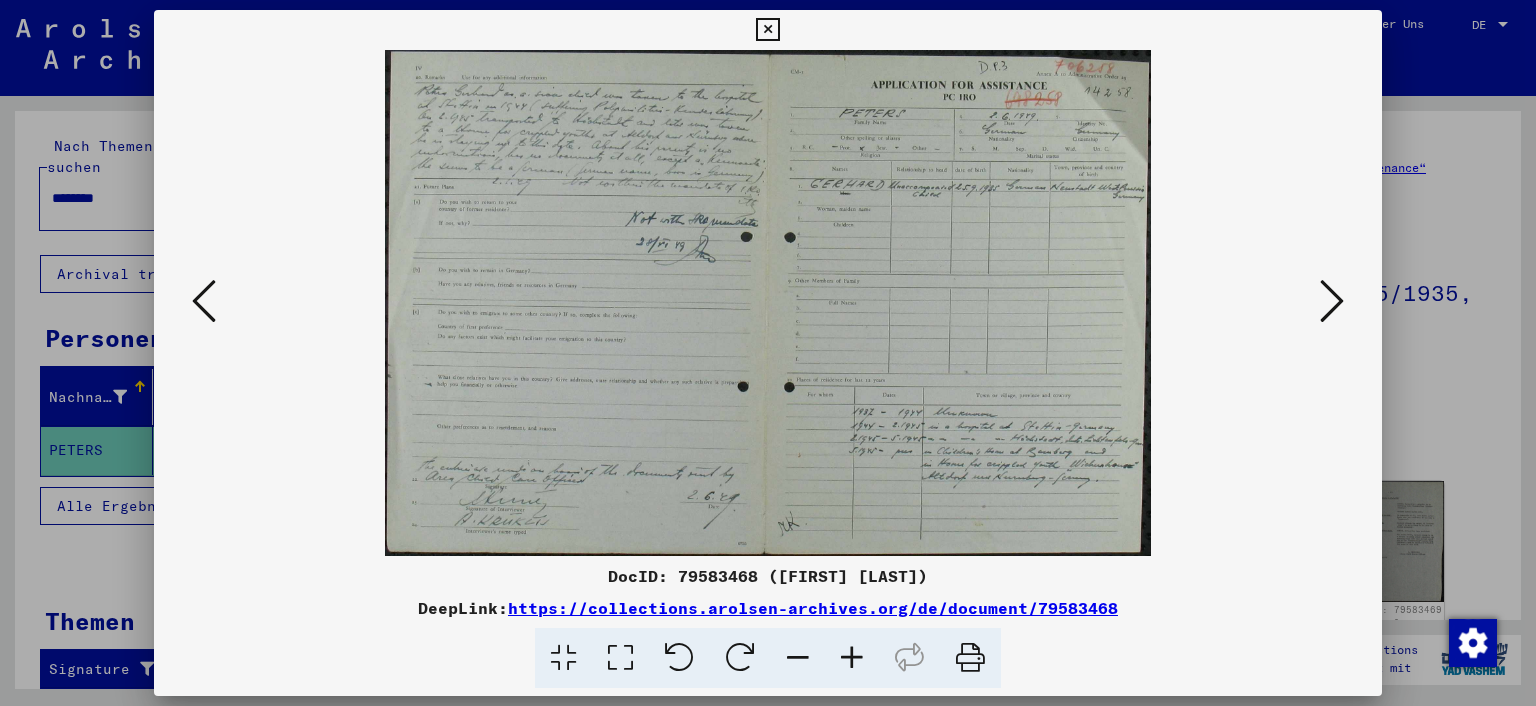 click at bounding box center [852, 658] 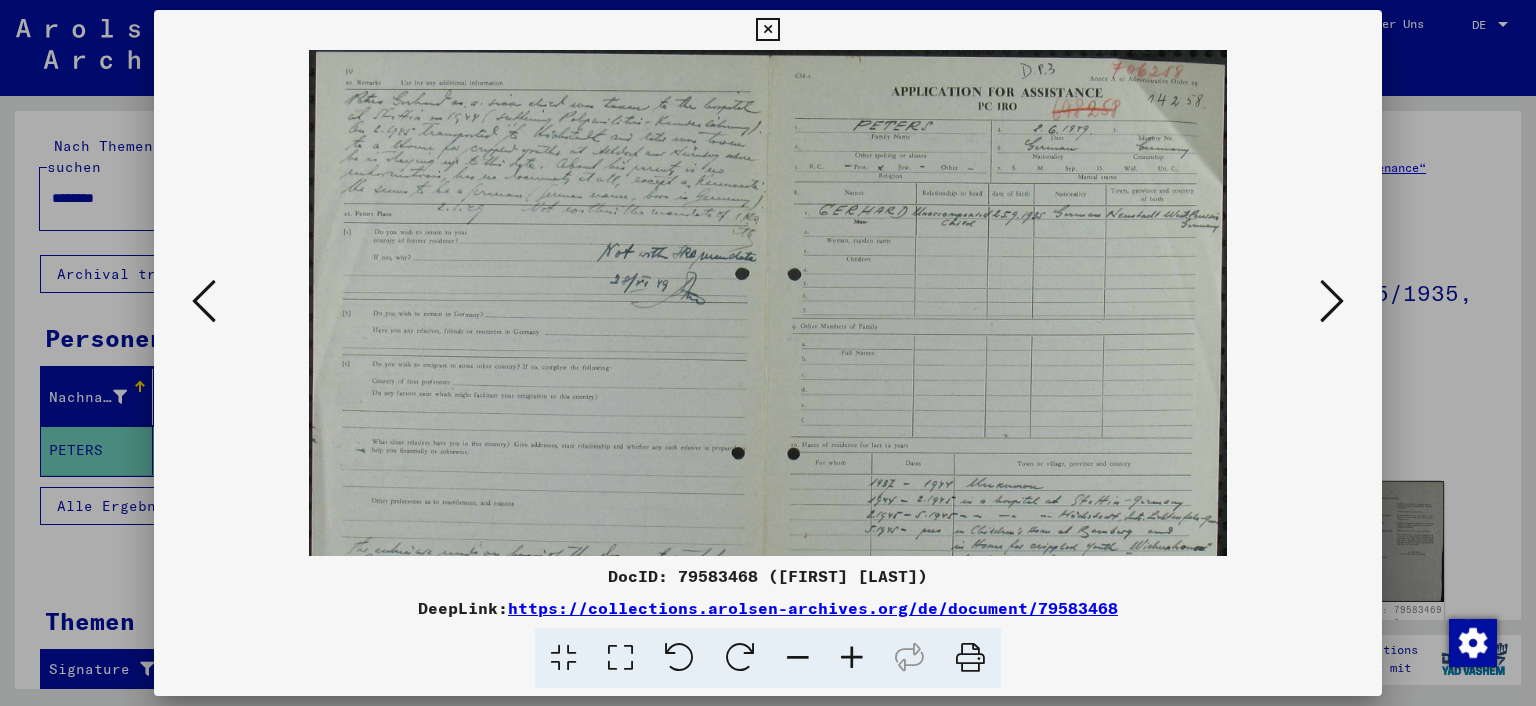click at bounding box center [852, 658] 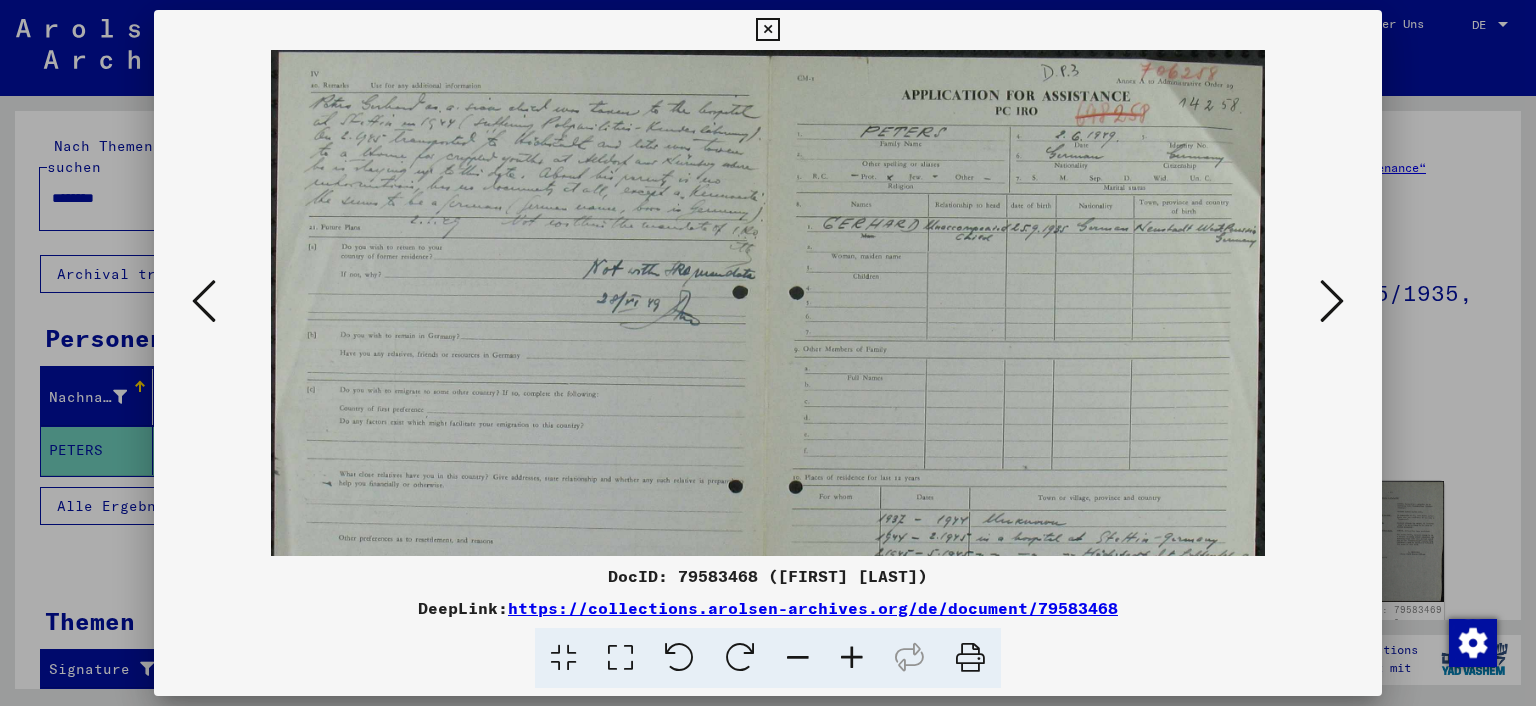 click at bounding box center [852, 658] 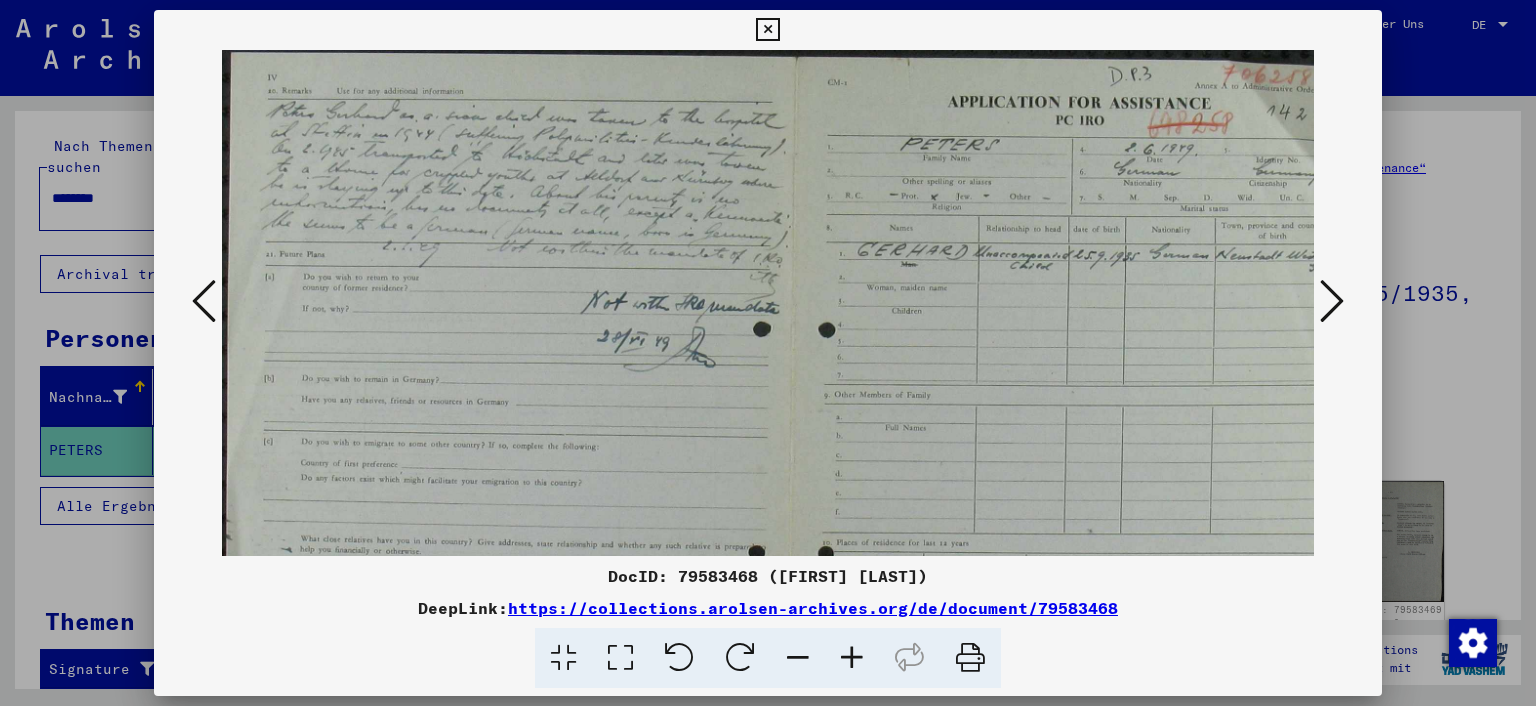 click at bounding box center [852, 658] 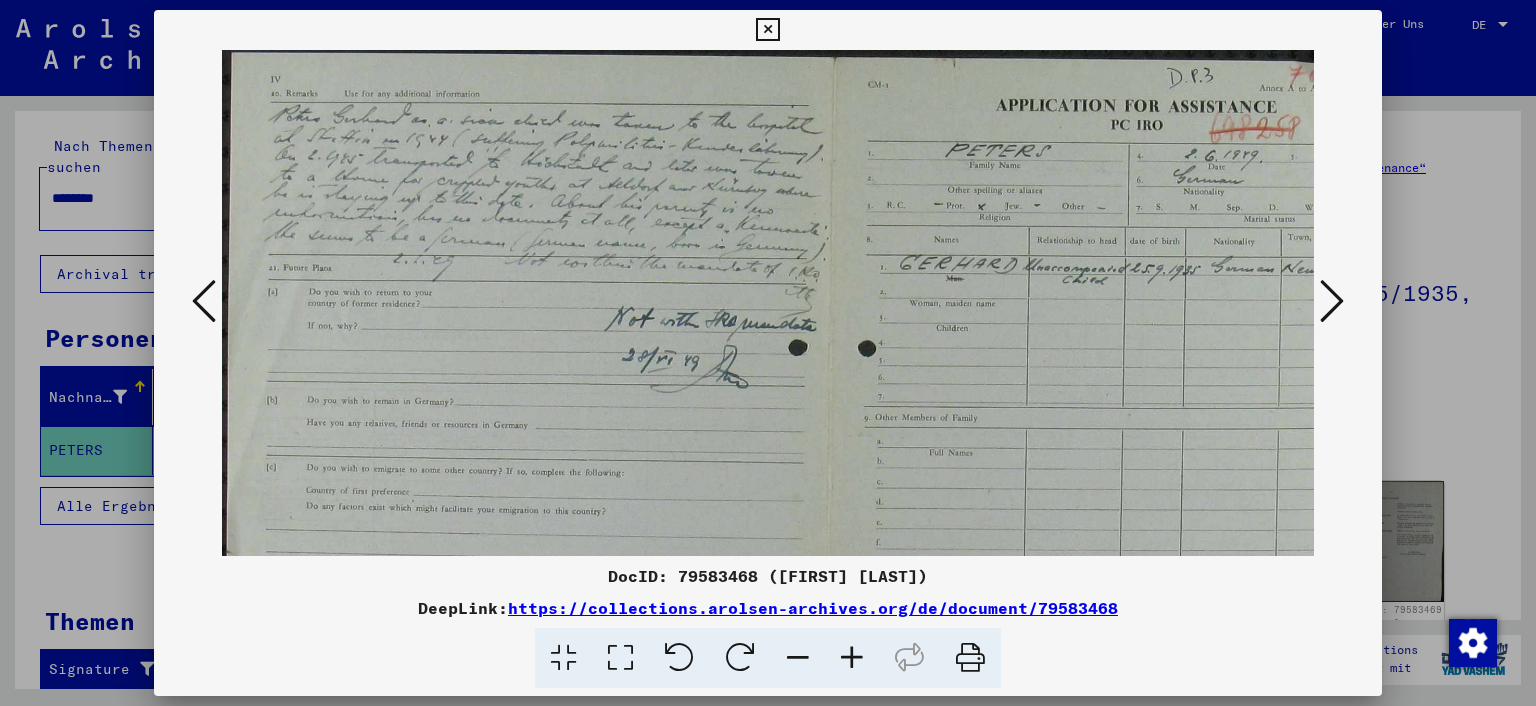 click at bounding box center (852, 658) 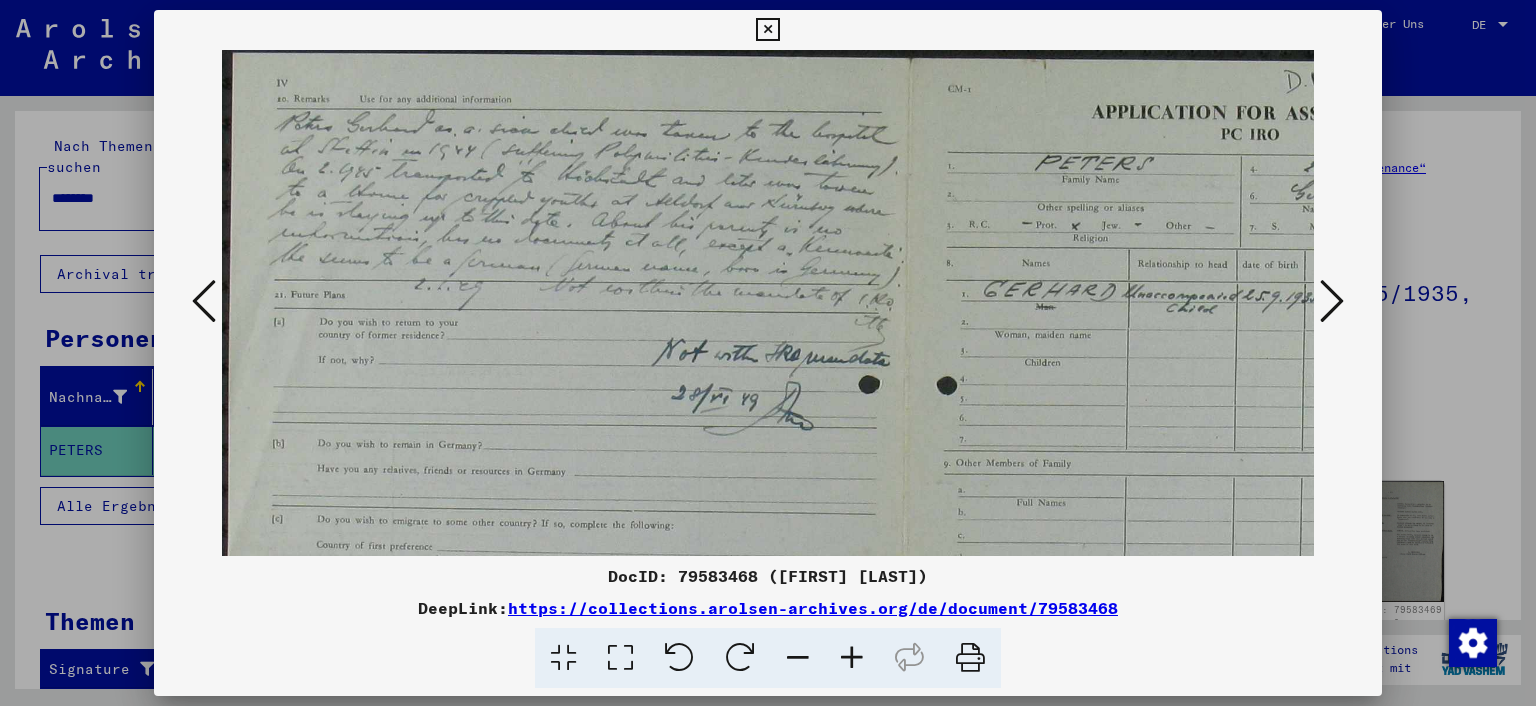 click at bounding box center [852, 658] 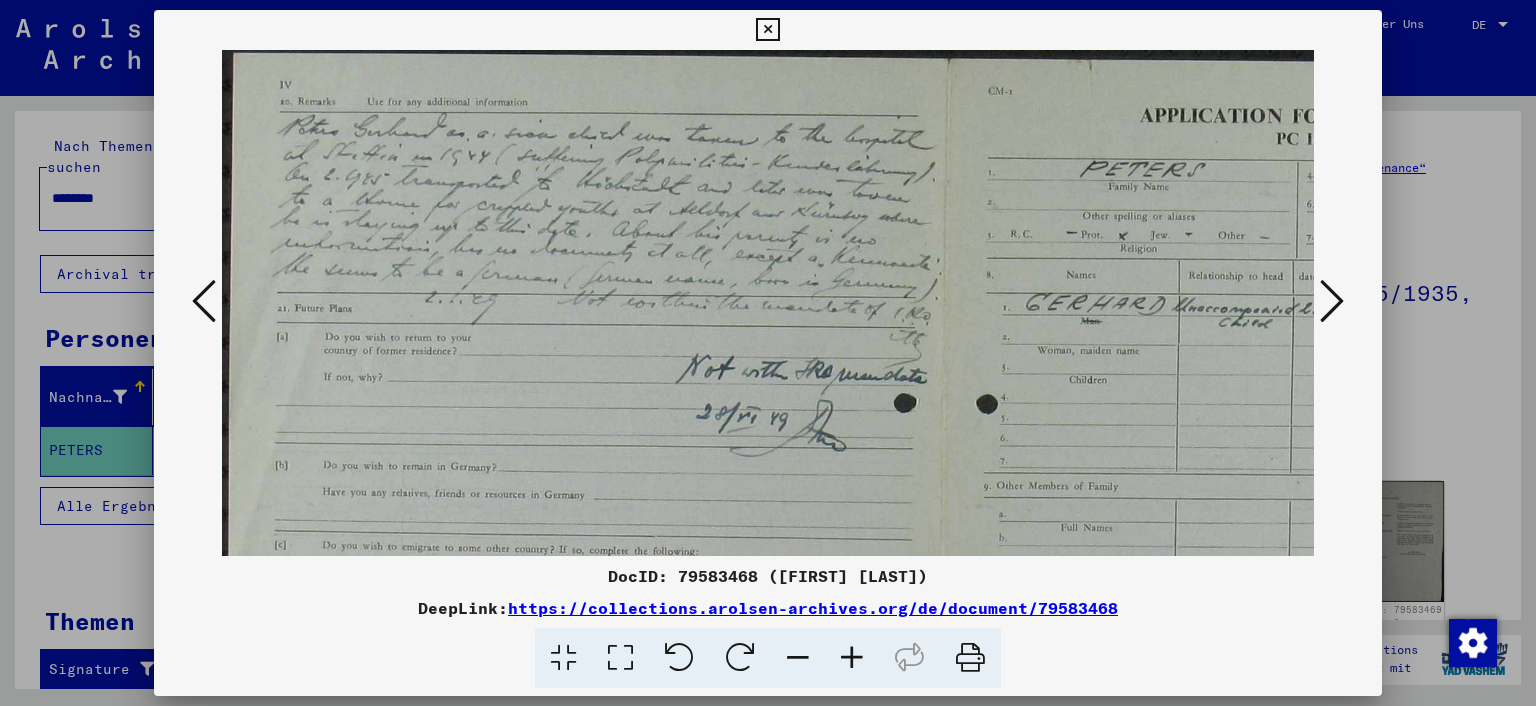 click at bounding box center [852, 658] 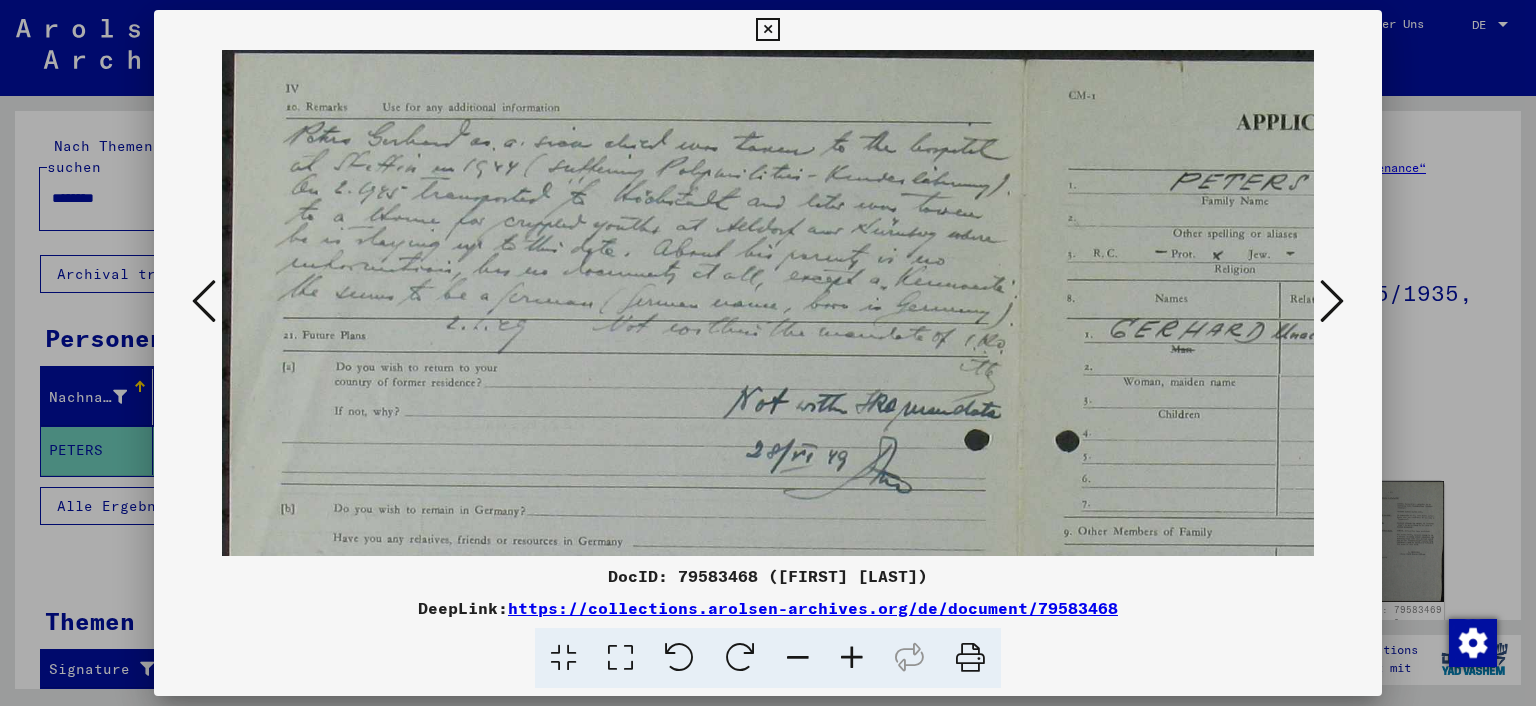 click at bounding box center [852, 658] 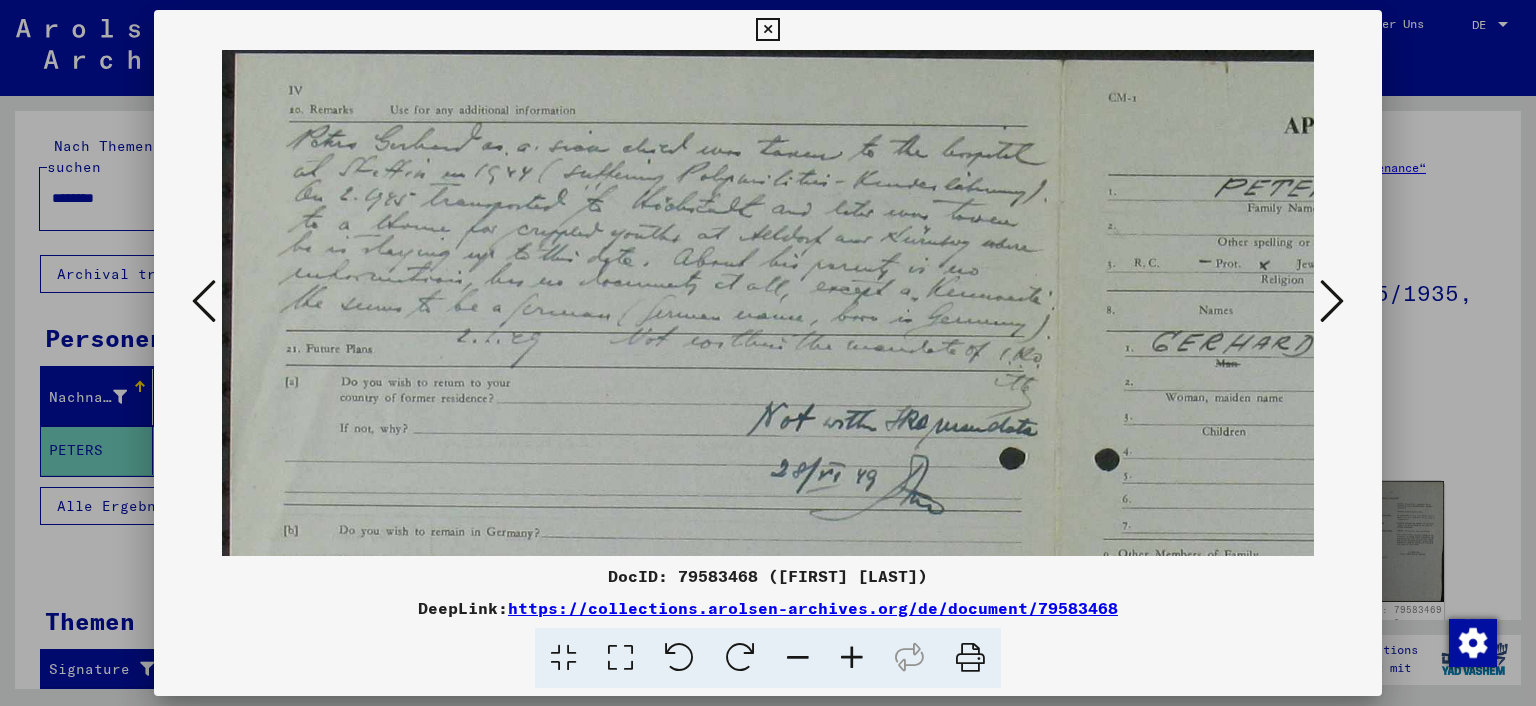 click at bounding box center [852, 658] 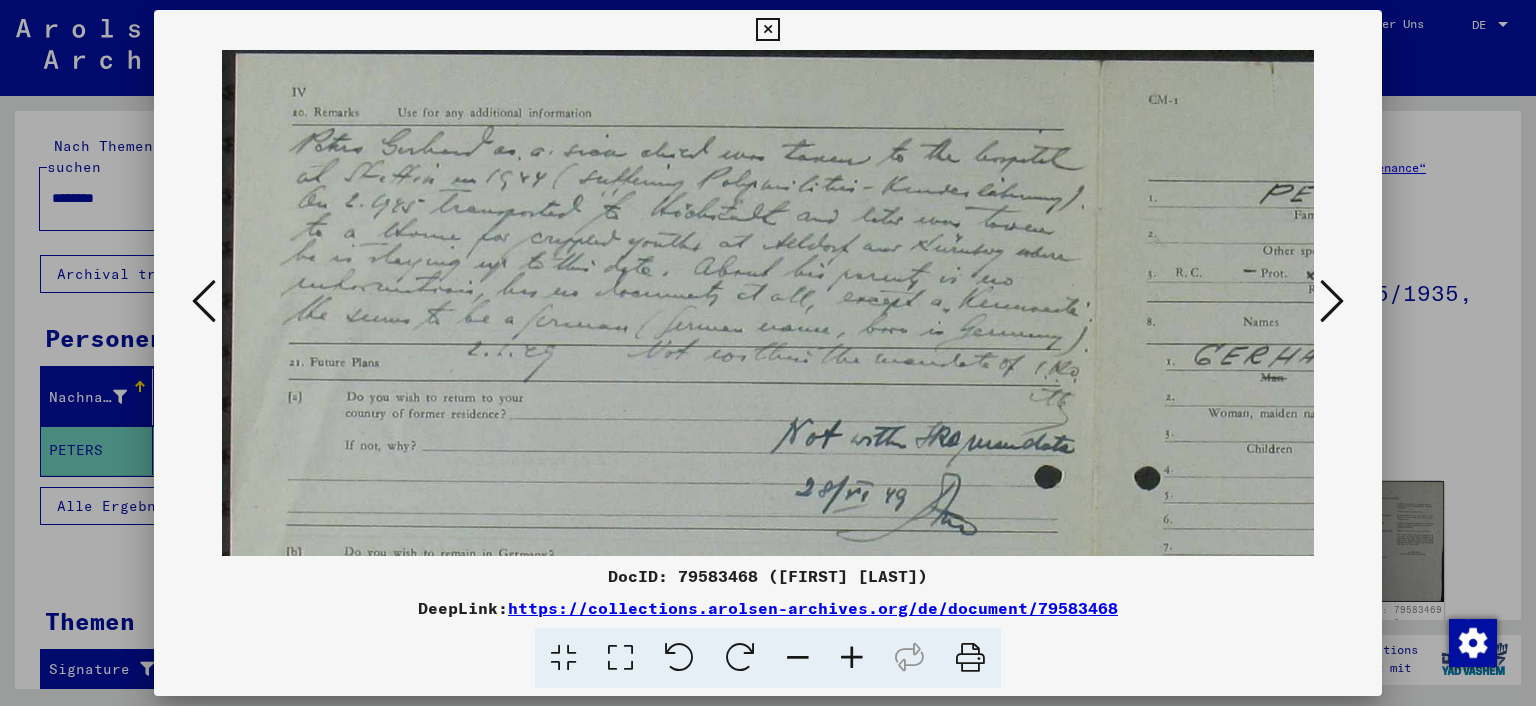click at bounding box center (852, 658) 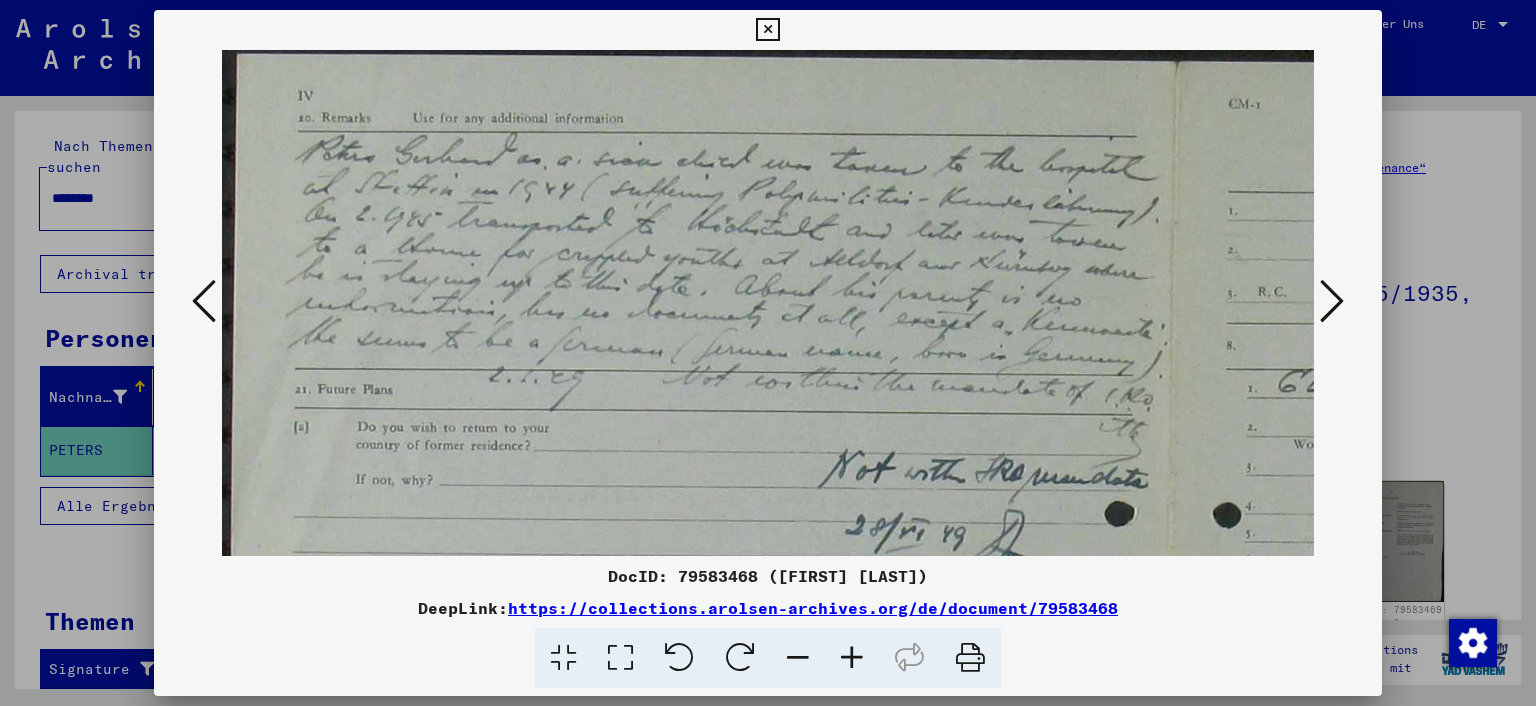 click at bounding box center (852, 658) 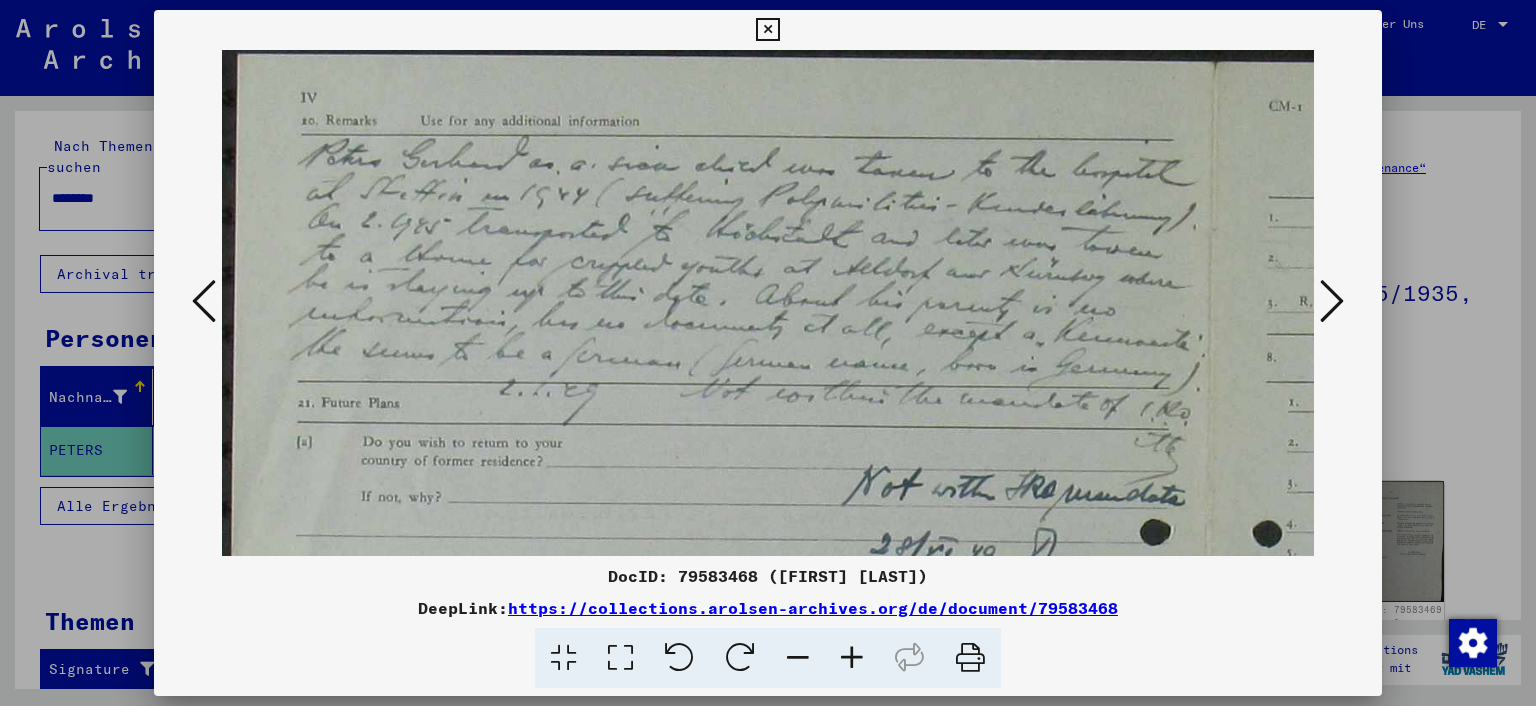 click at bounding box center [852, 658] 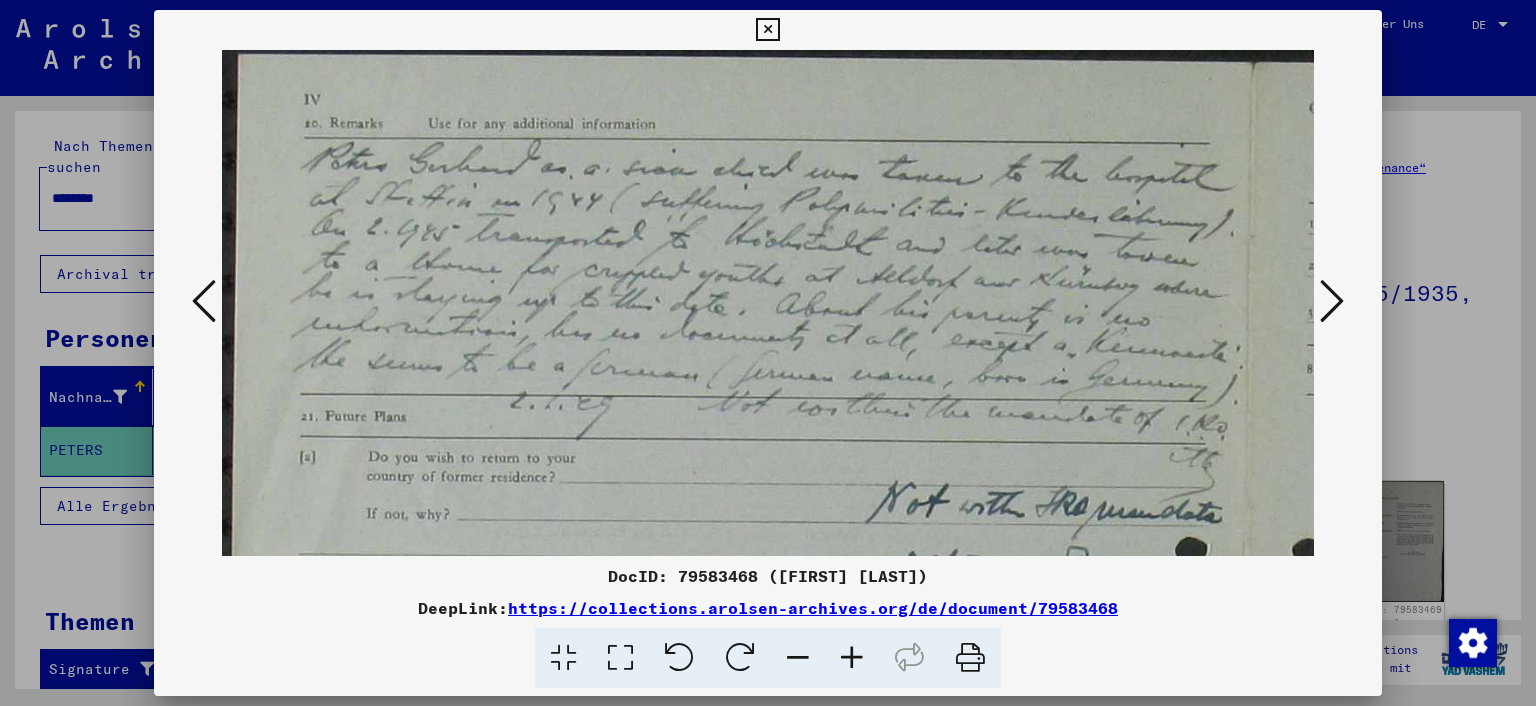 click at bounding box center [852, 658] 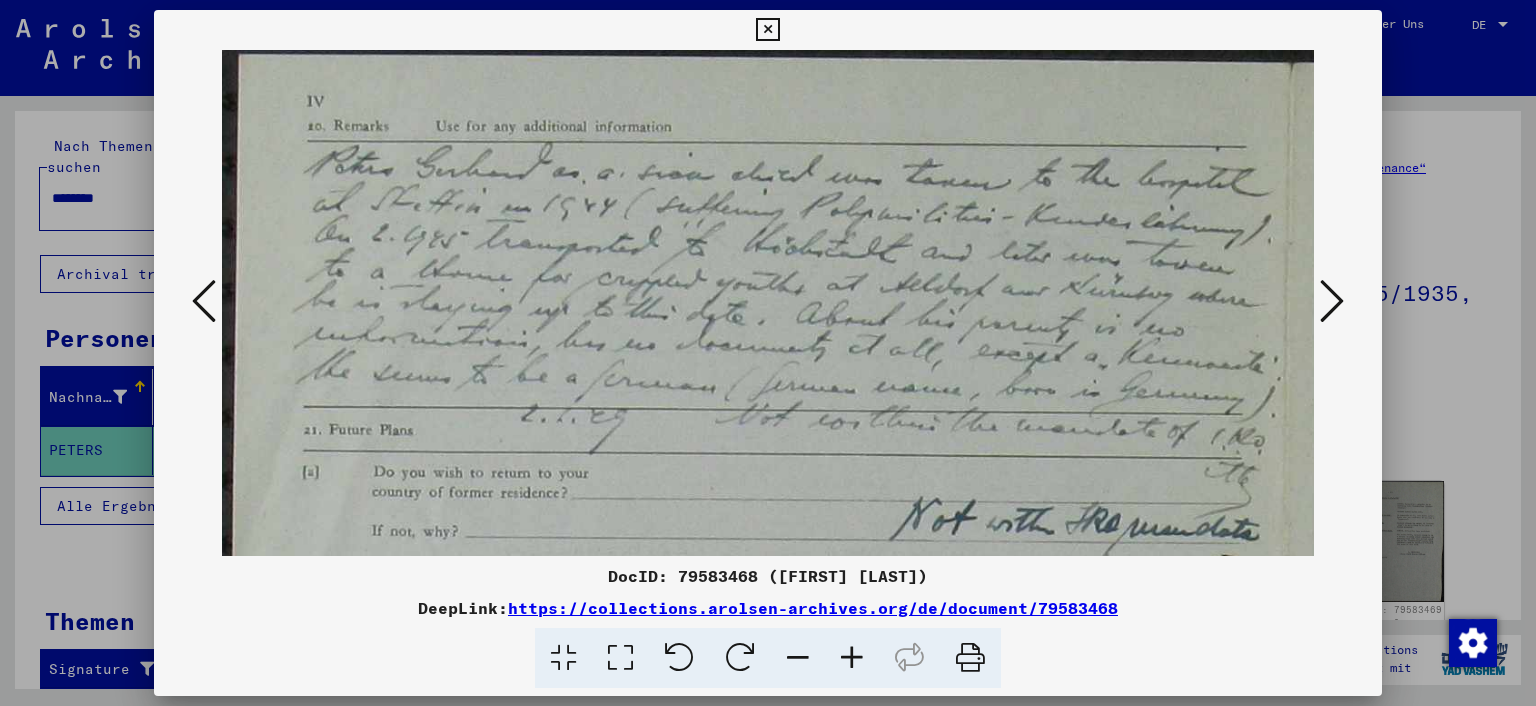 click at bounding box center (1286, 753) 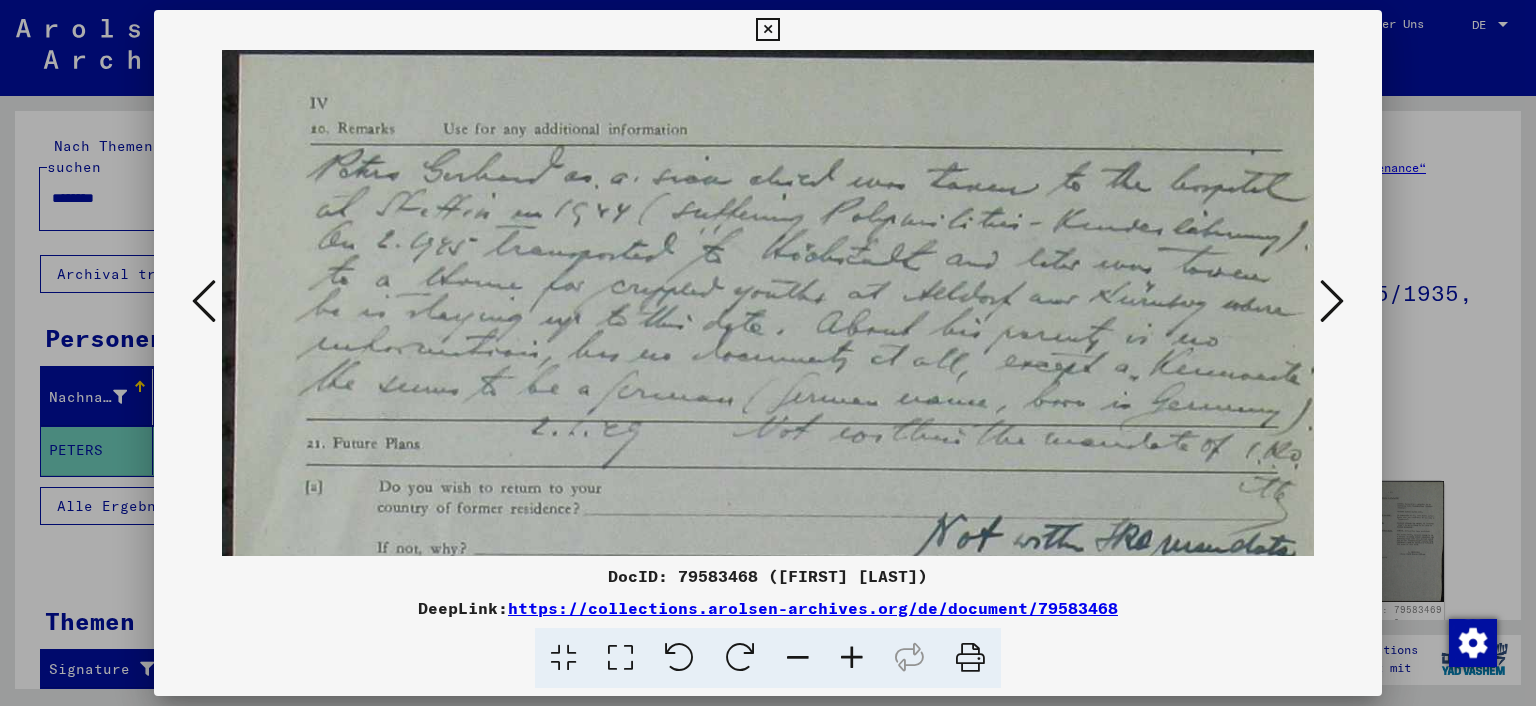 click at bounding box center (852, 658) 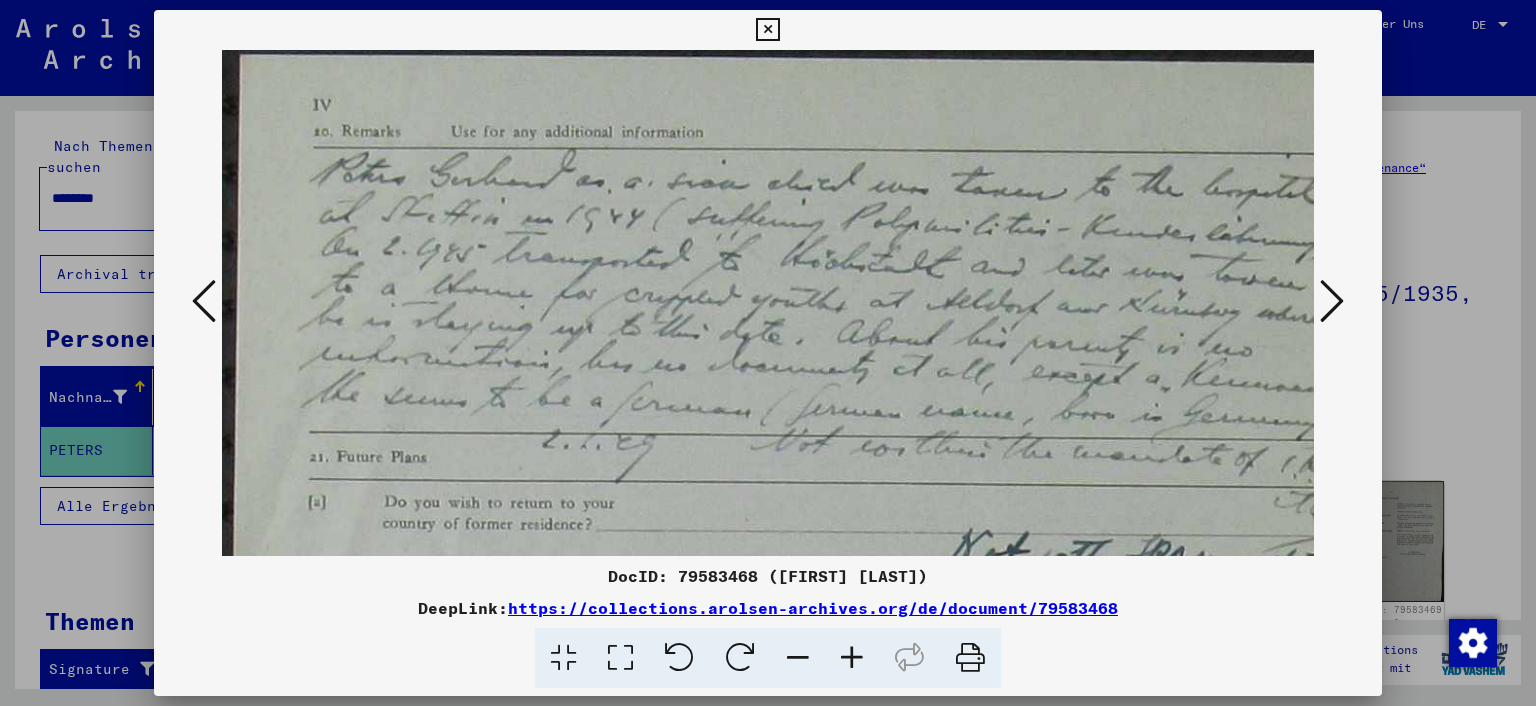 click at bounding box center [970, 658] 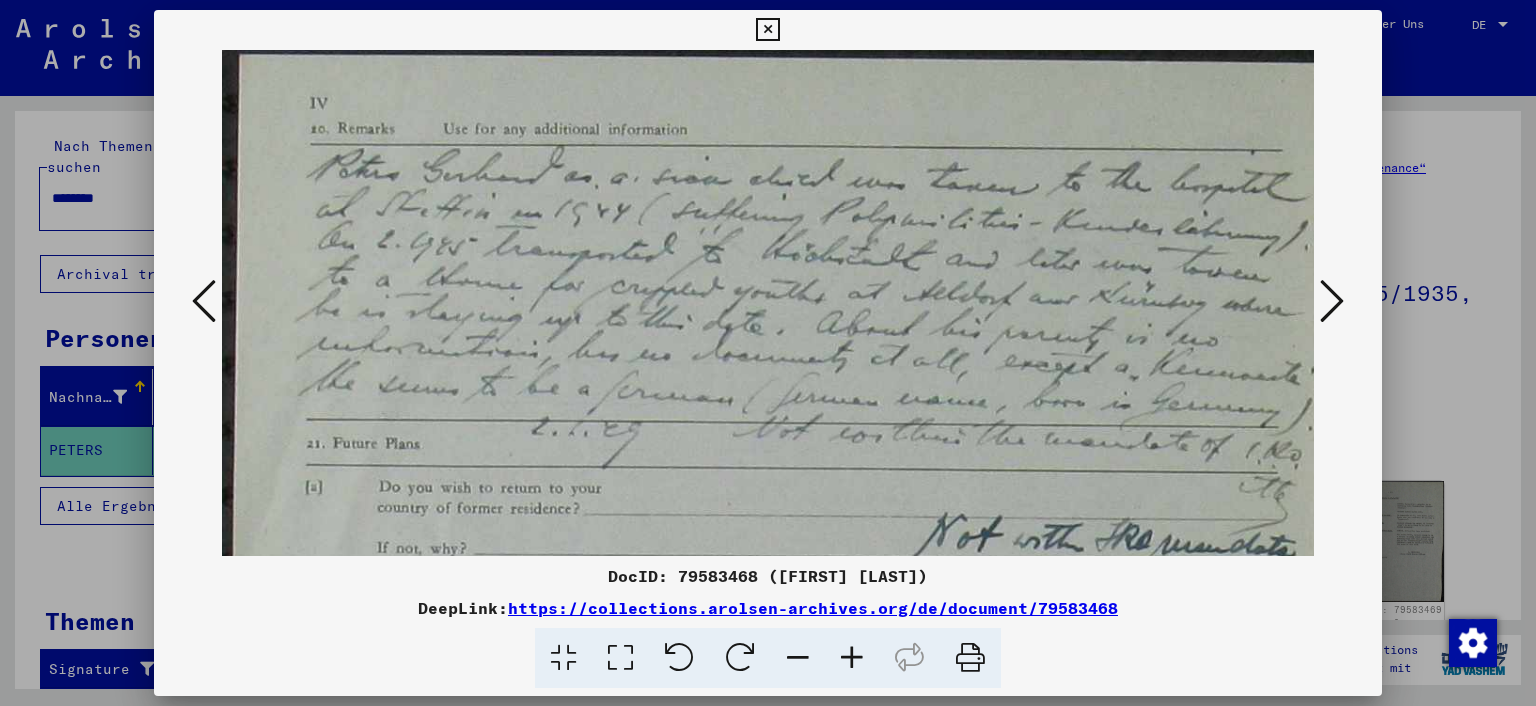 click at bounding box center (798, 658) 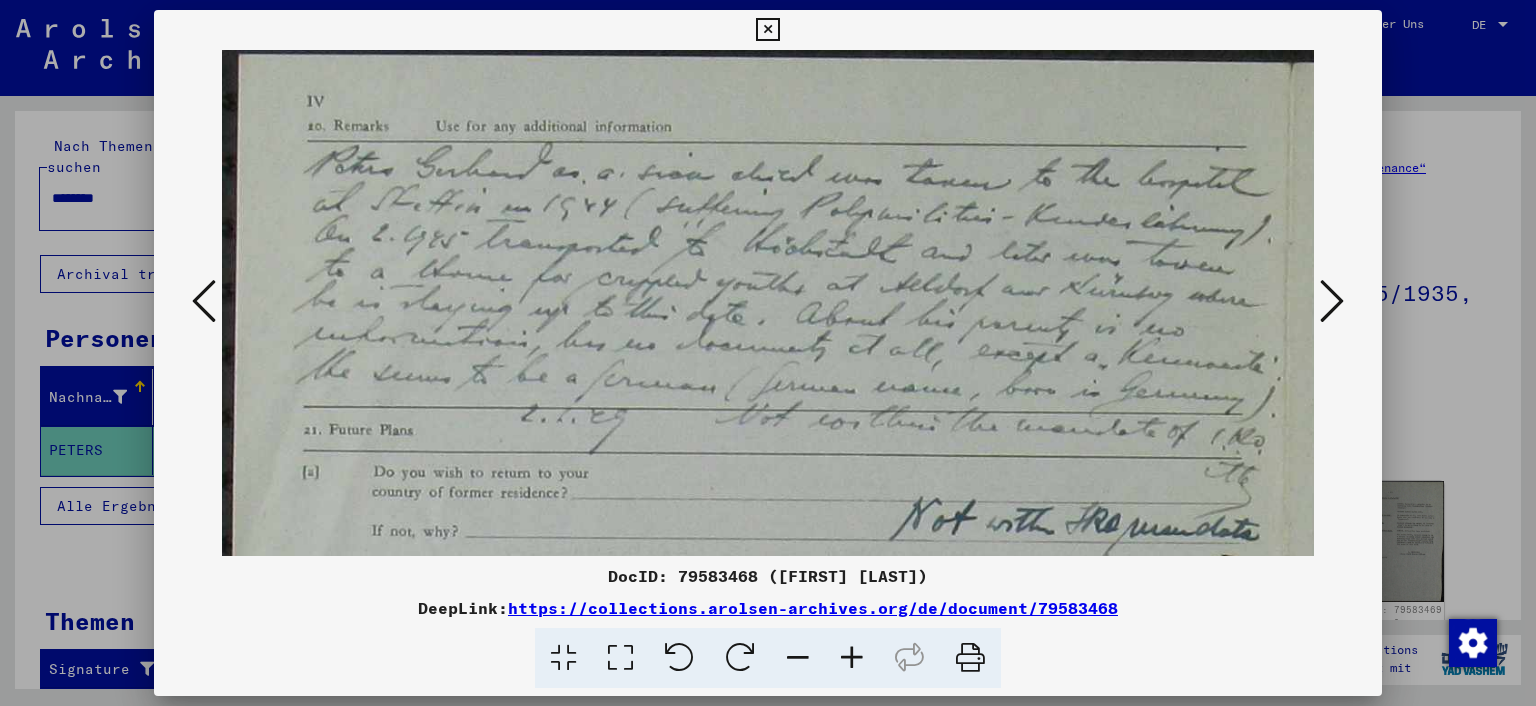 click at bounding box center (798, 658) 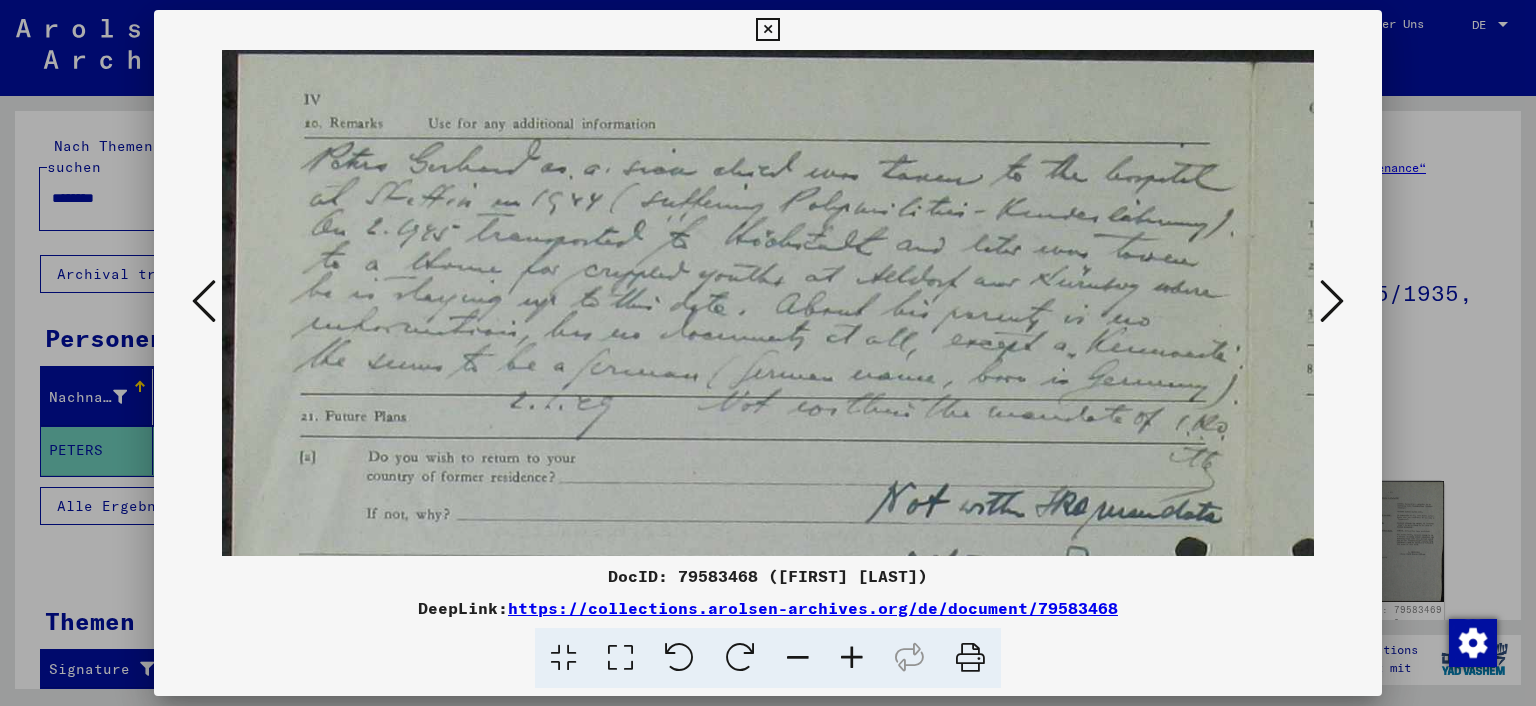 click at bounding box center (798, 658) 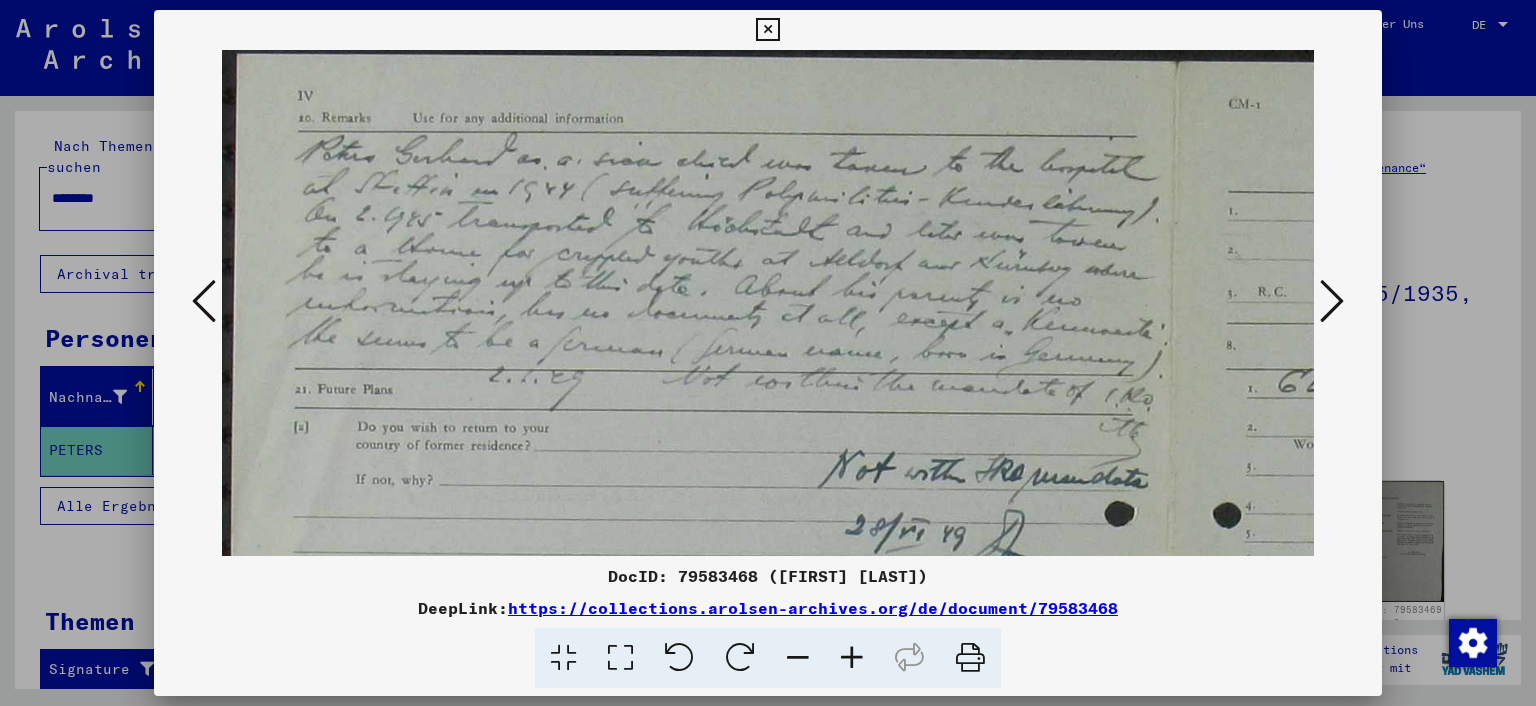 click at bounding box center [798, 658] 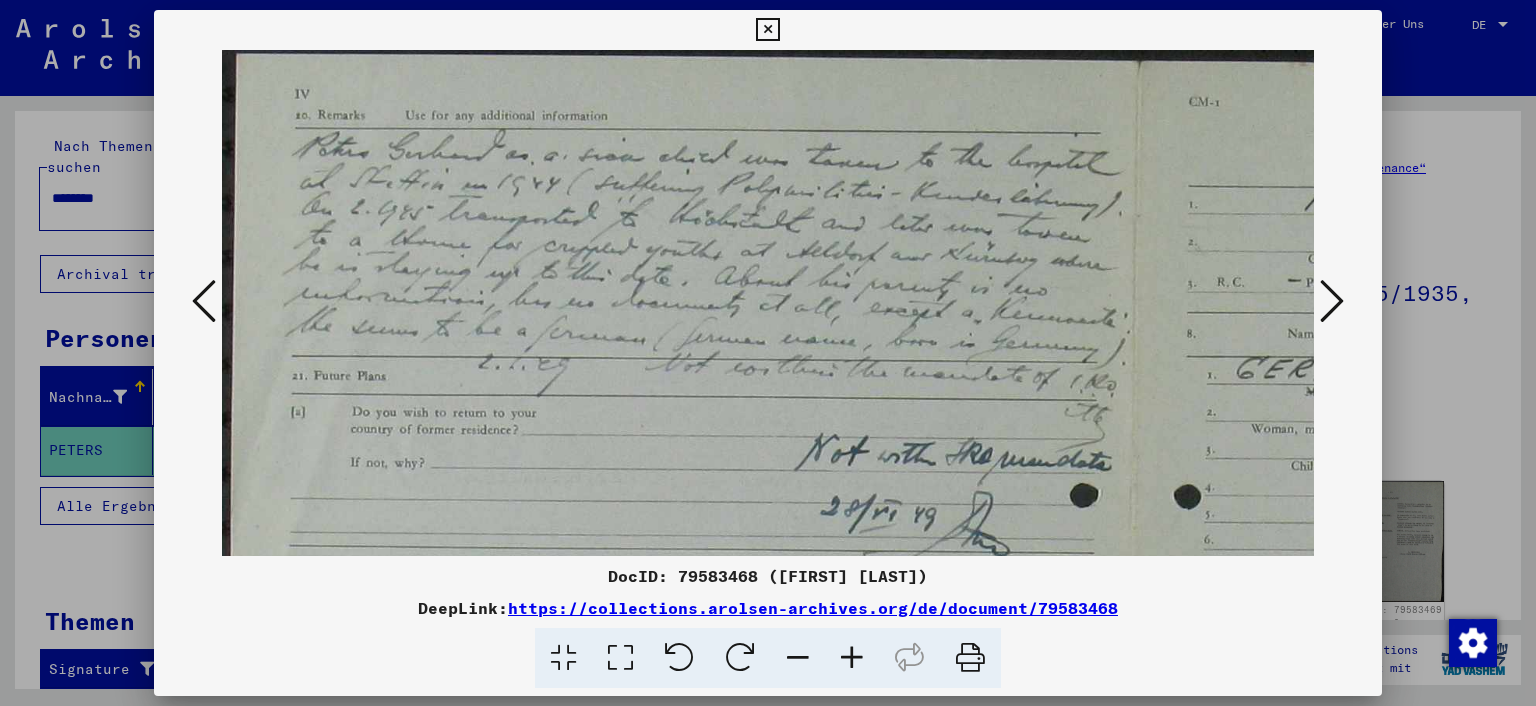 click at bounding box center (798, 658) 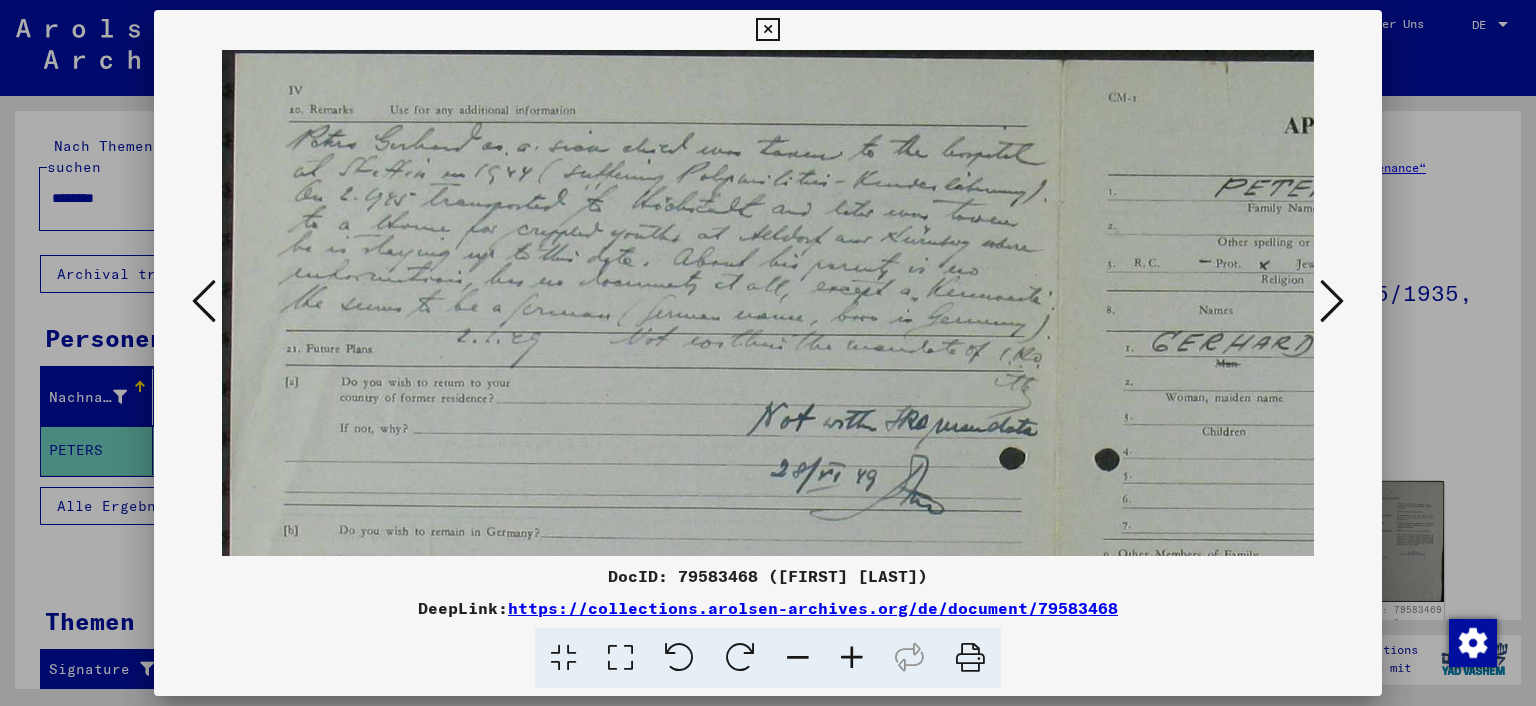 click at bounding box center (798, 658) 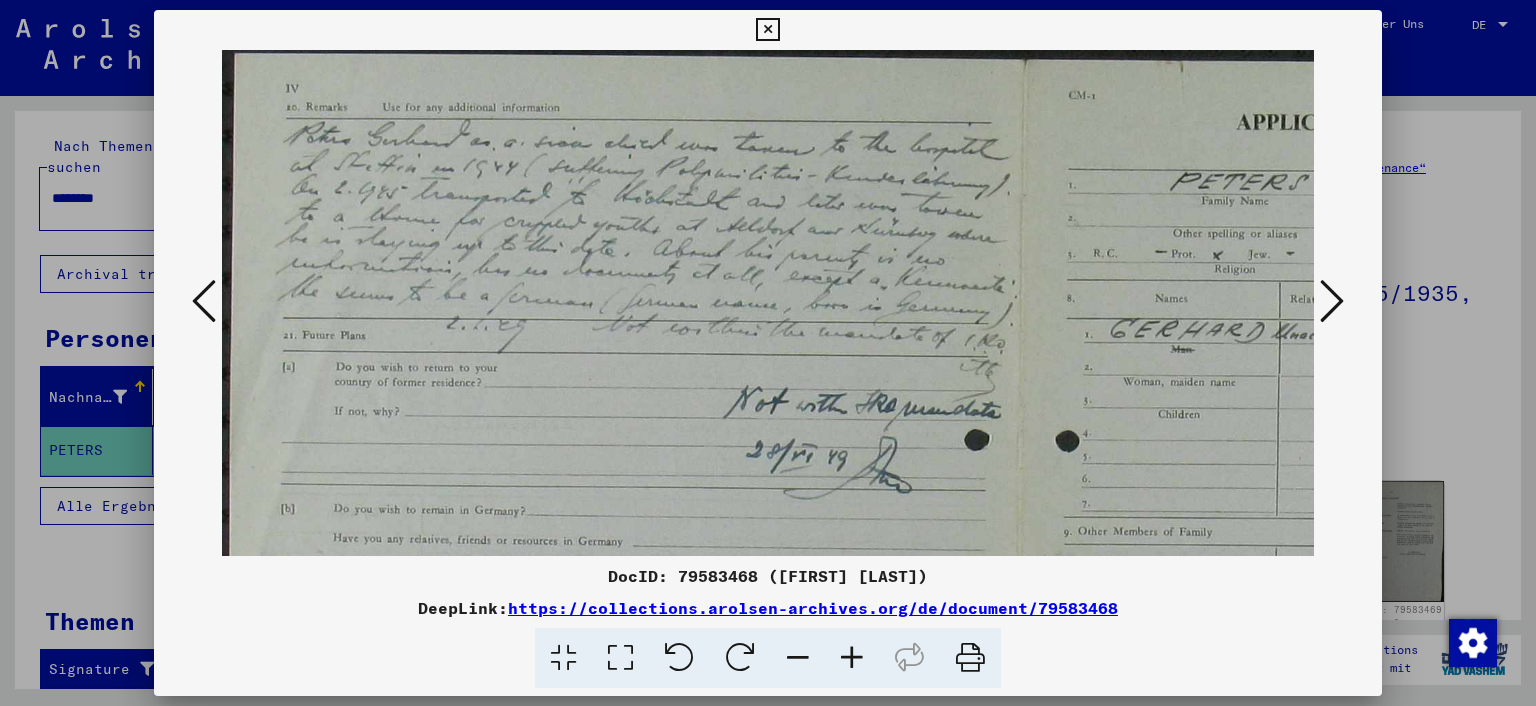 click at bounding box center (798, 658) 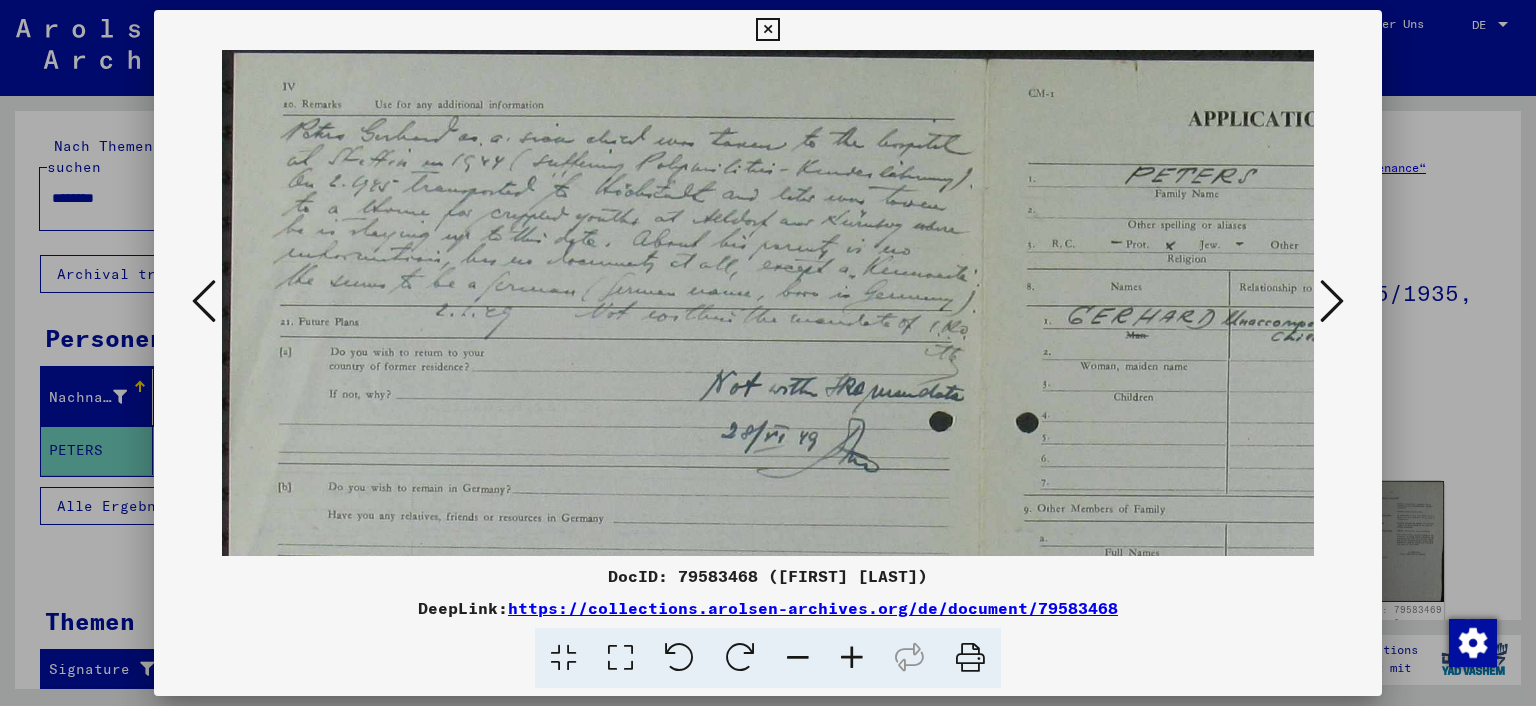 click at bounding box center [798, 658] 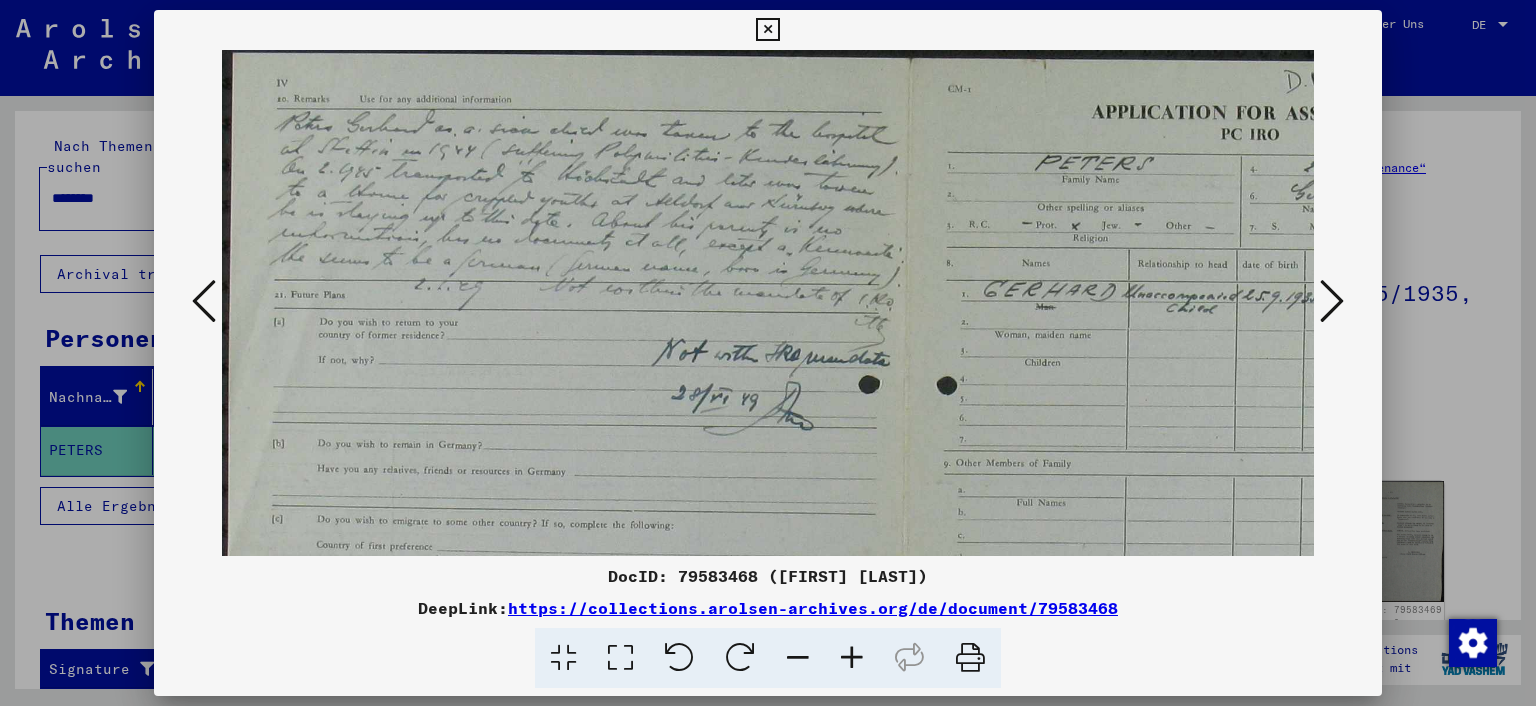 click at bounding box center (798, 658) 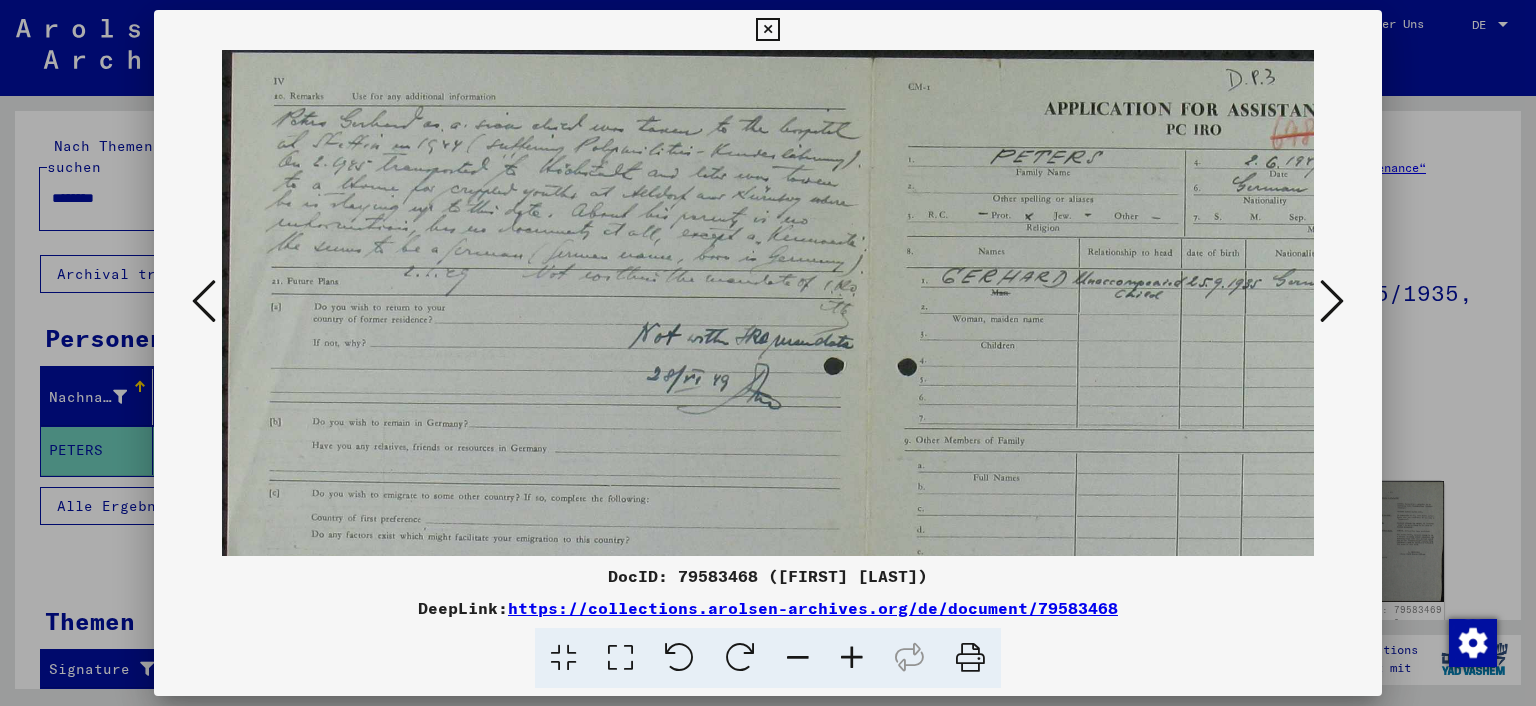 click at bounding box center [798, 658] 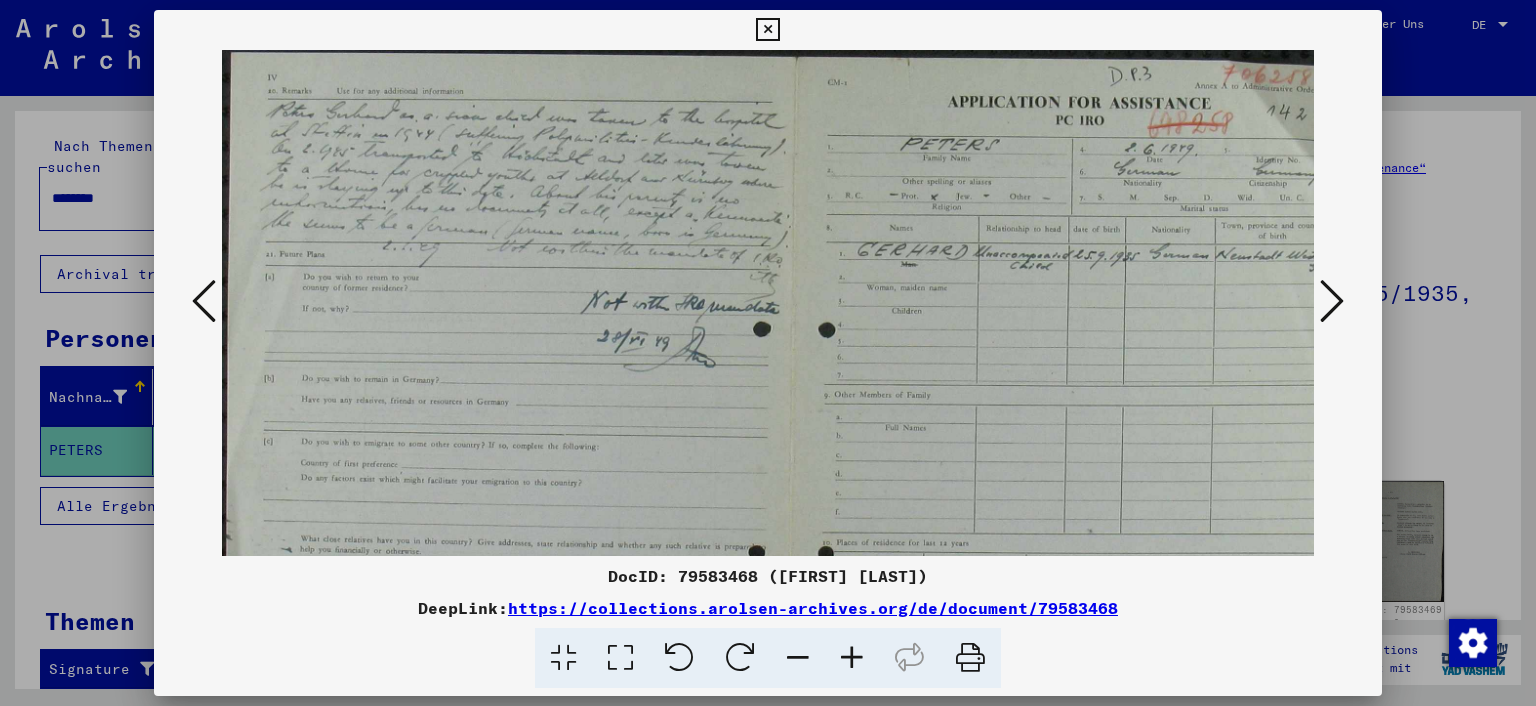 click at bounding box center [798, 658] 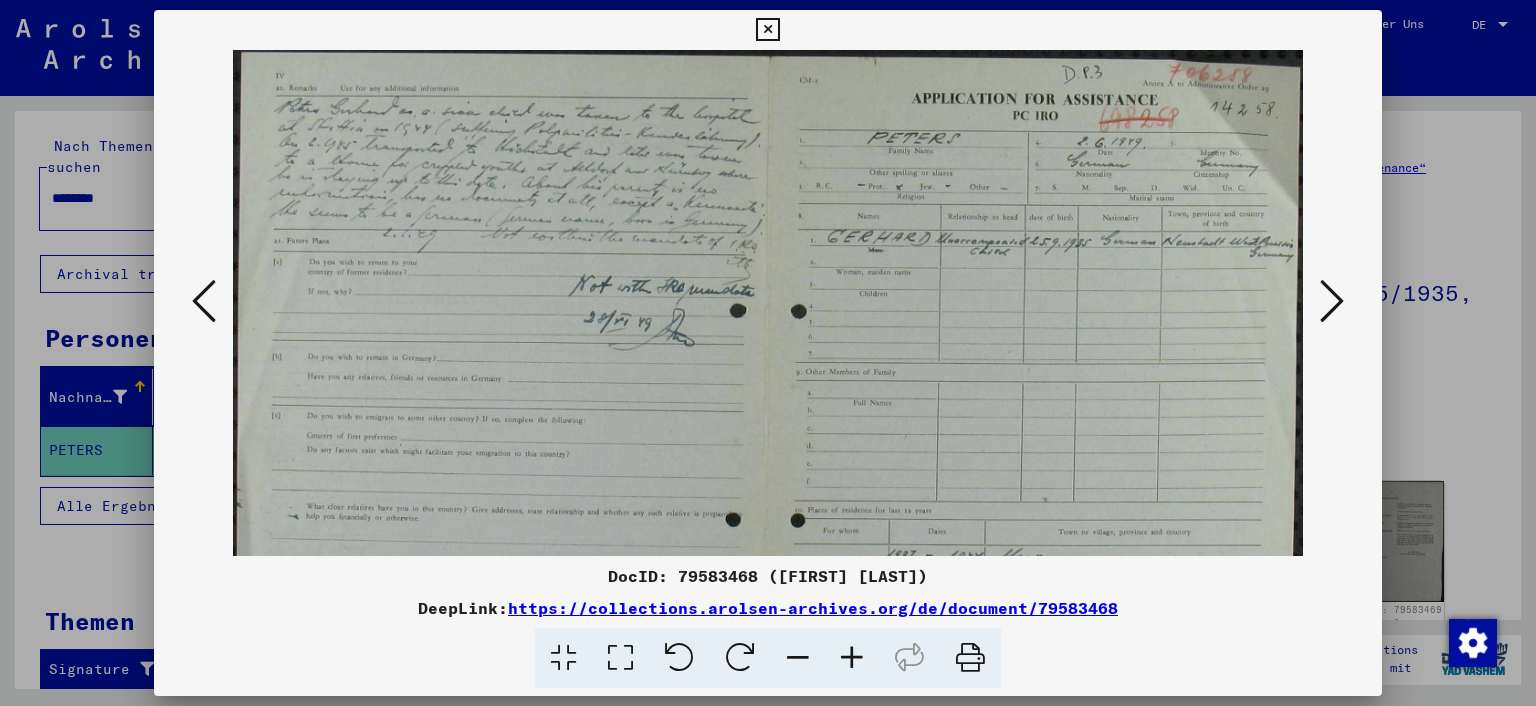 click at bounding box center [798, 658] 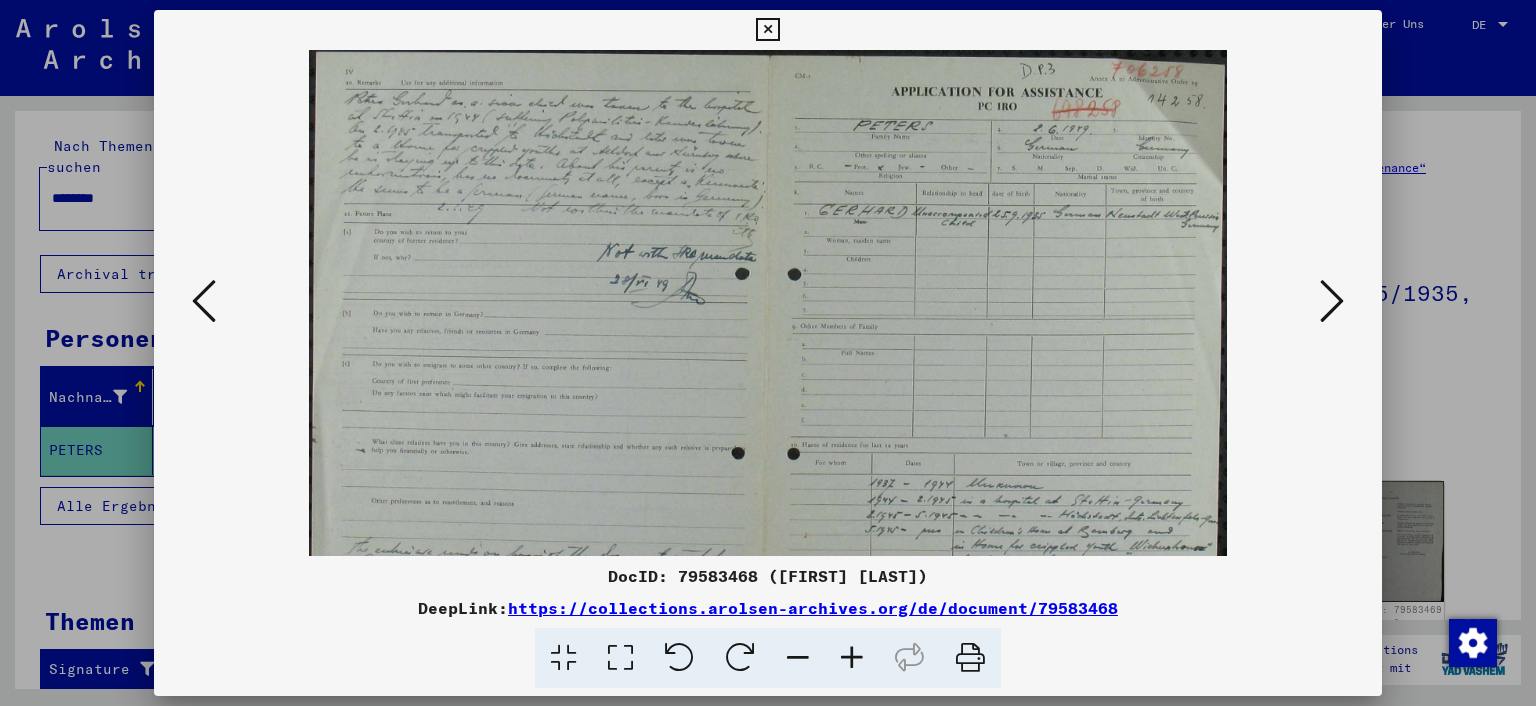 click at bounding box center [798, 658] 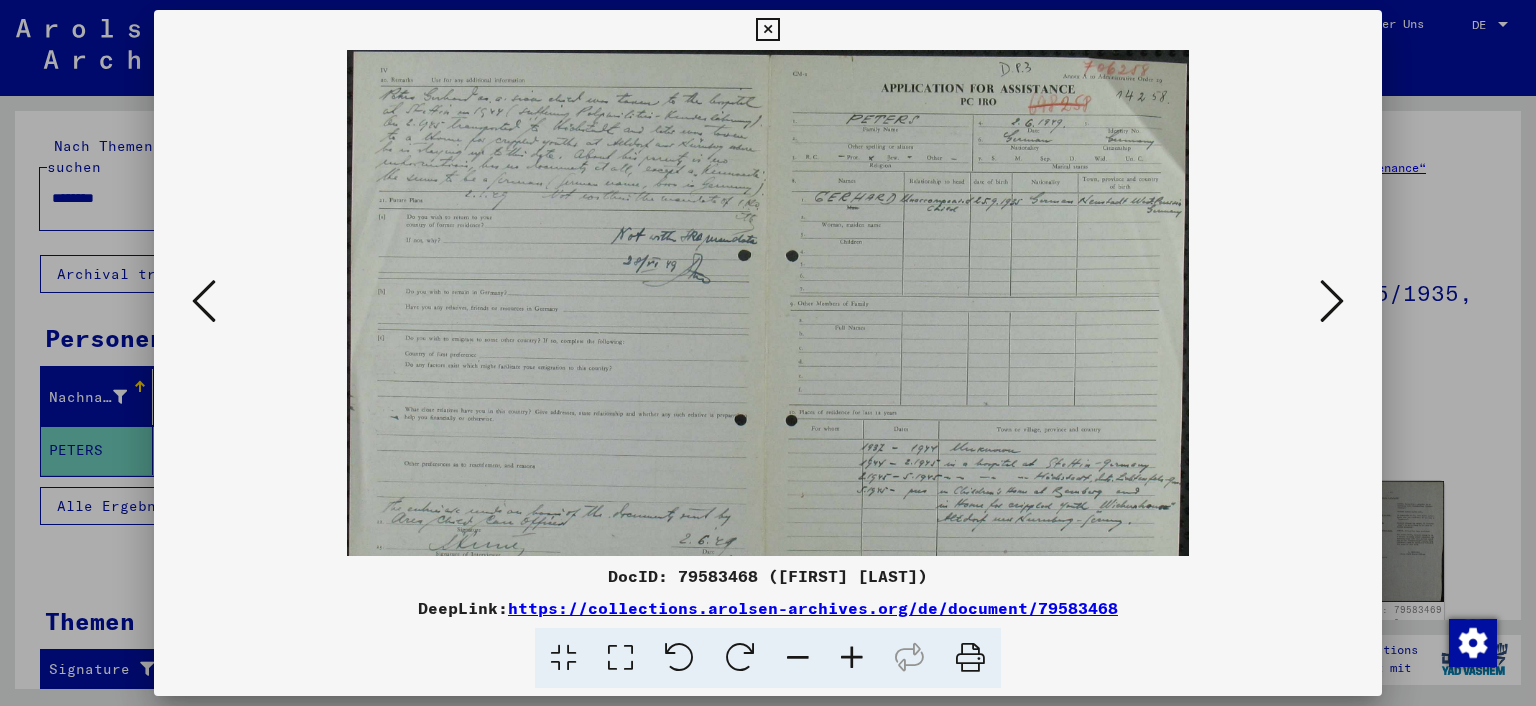 click at bounding box center [798, 658] 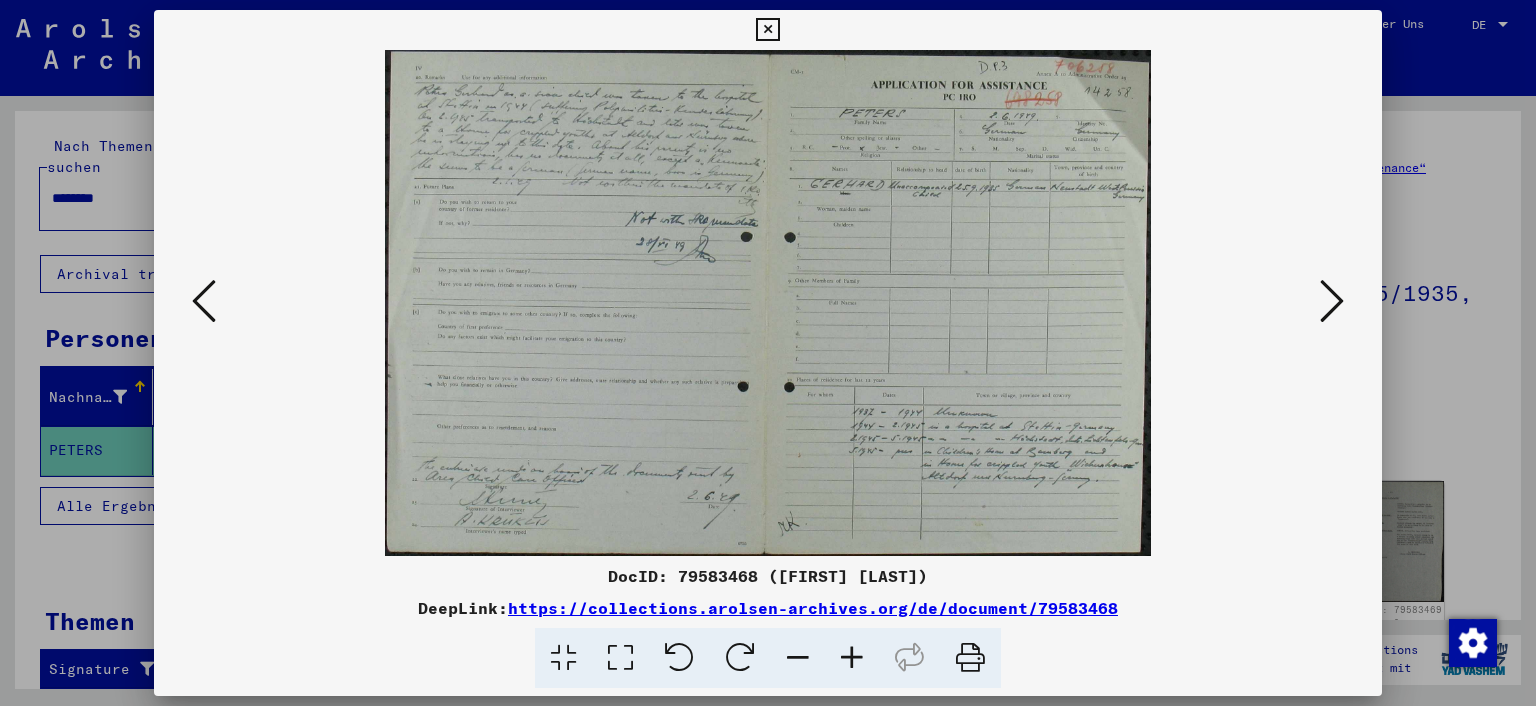 click at bounding box center (798, 658) 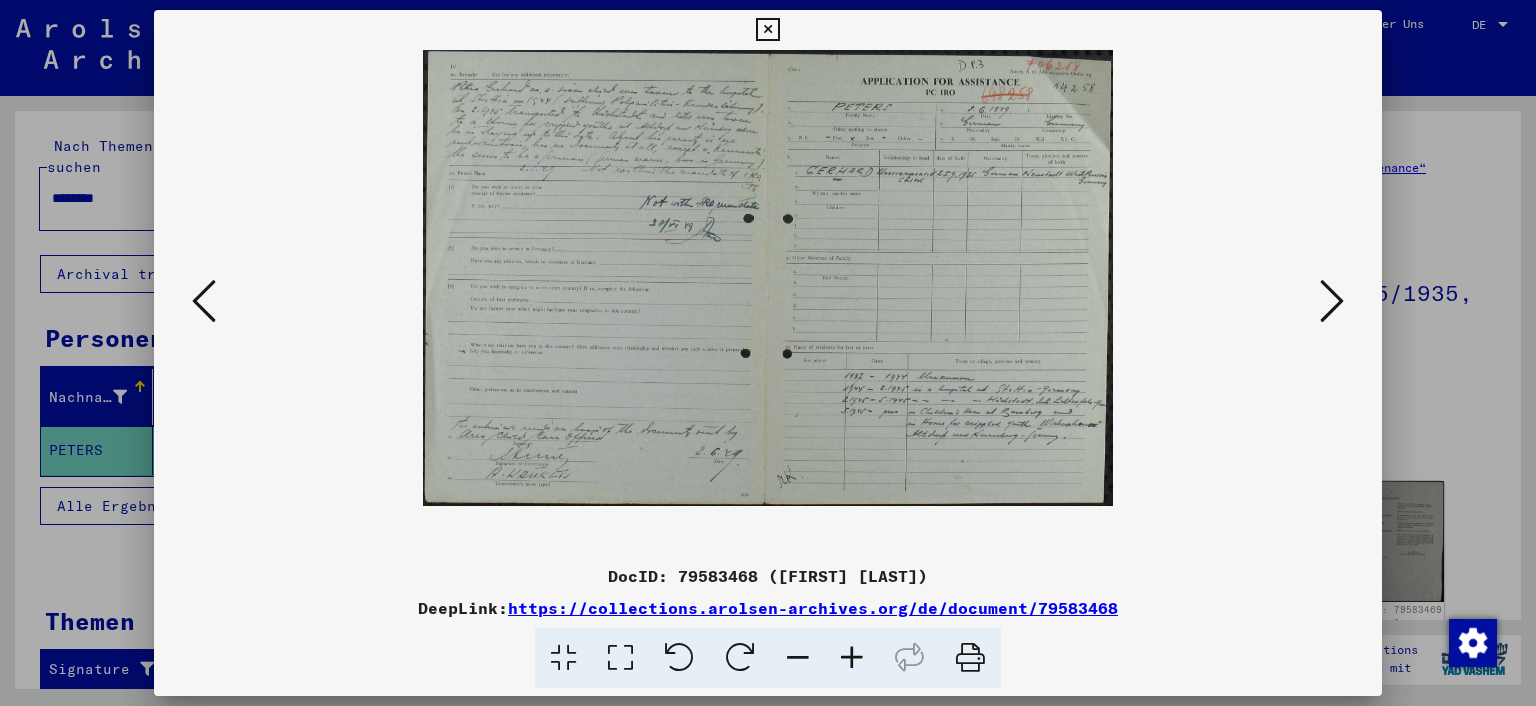 click at bounding box center (1332, 301) 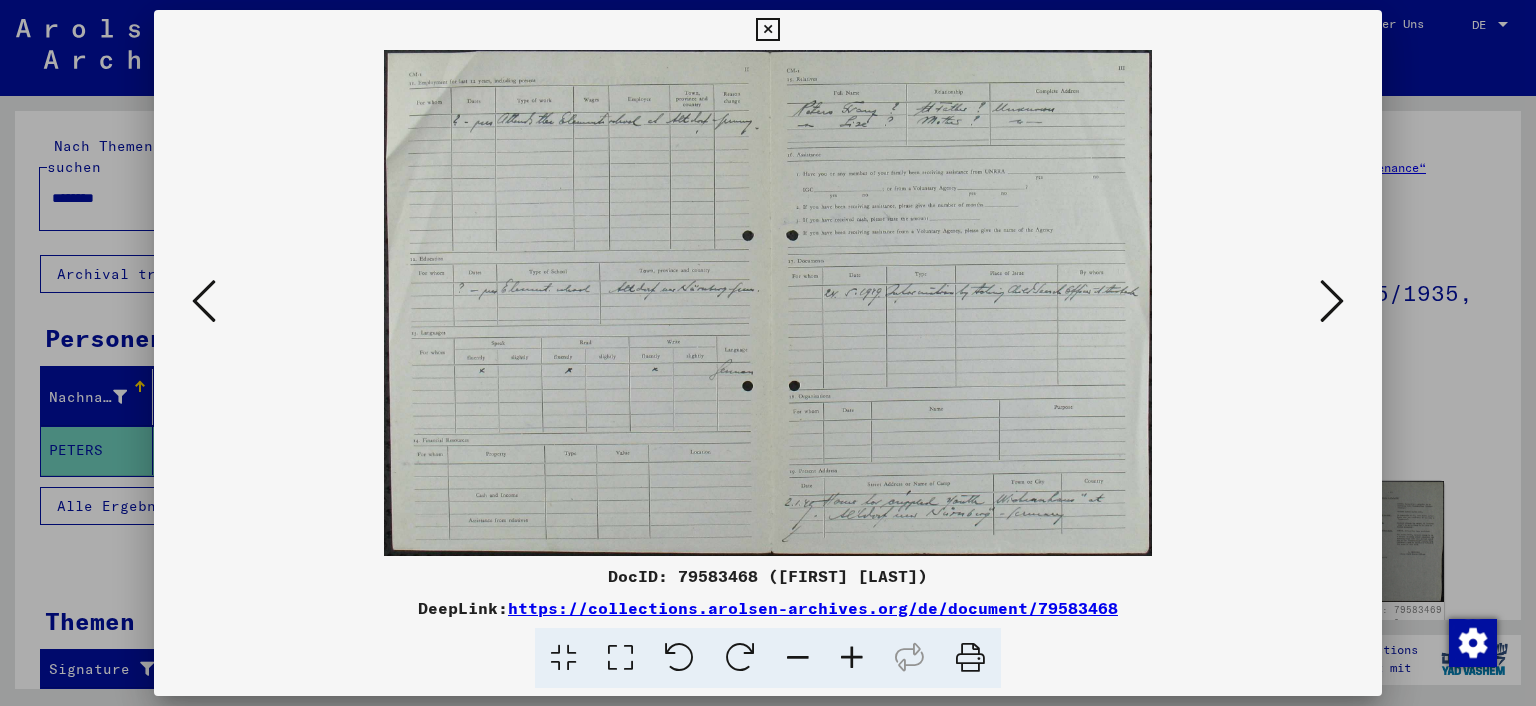click at bounding box center (852, 658) 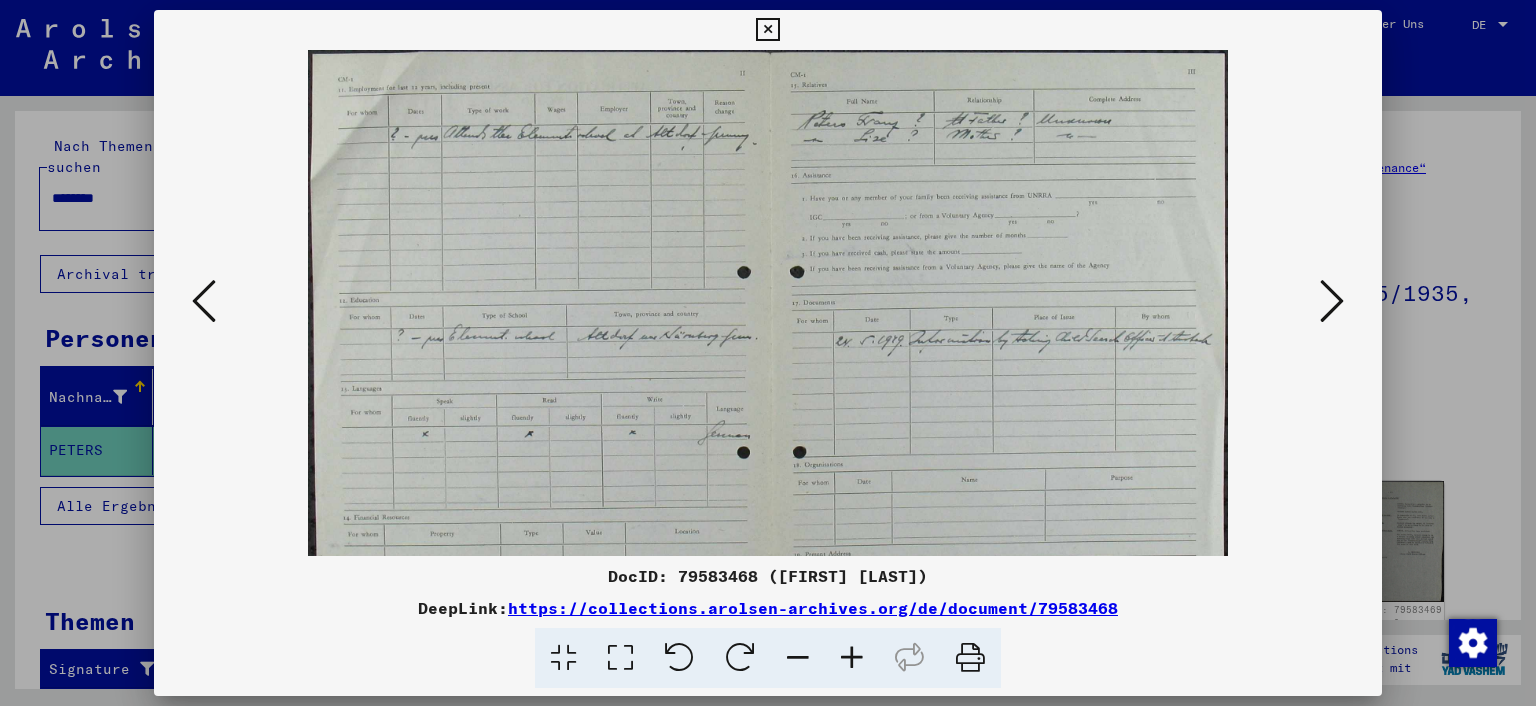 click at bounding box center [852, 658] 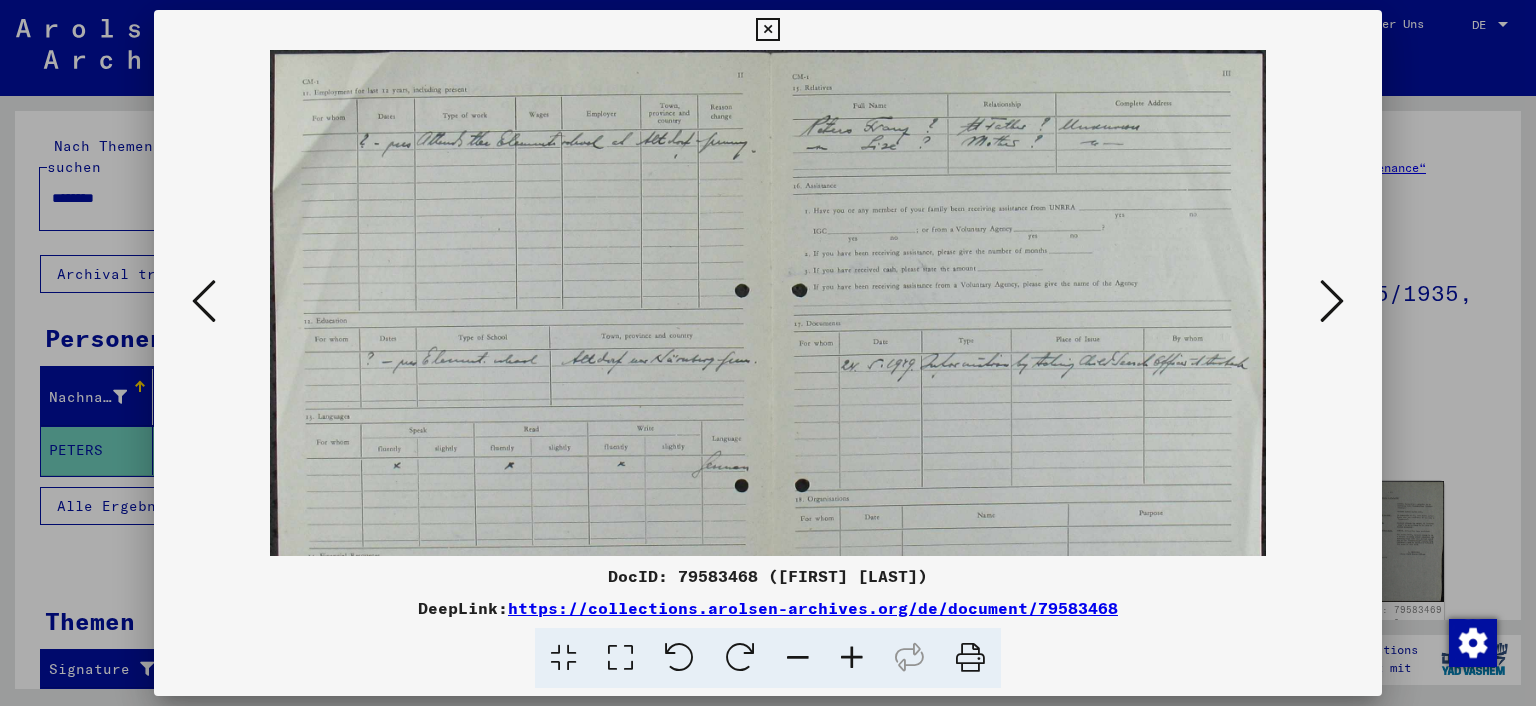 click at bounding box center [852, 658] 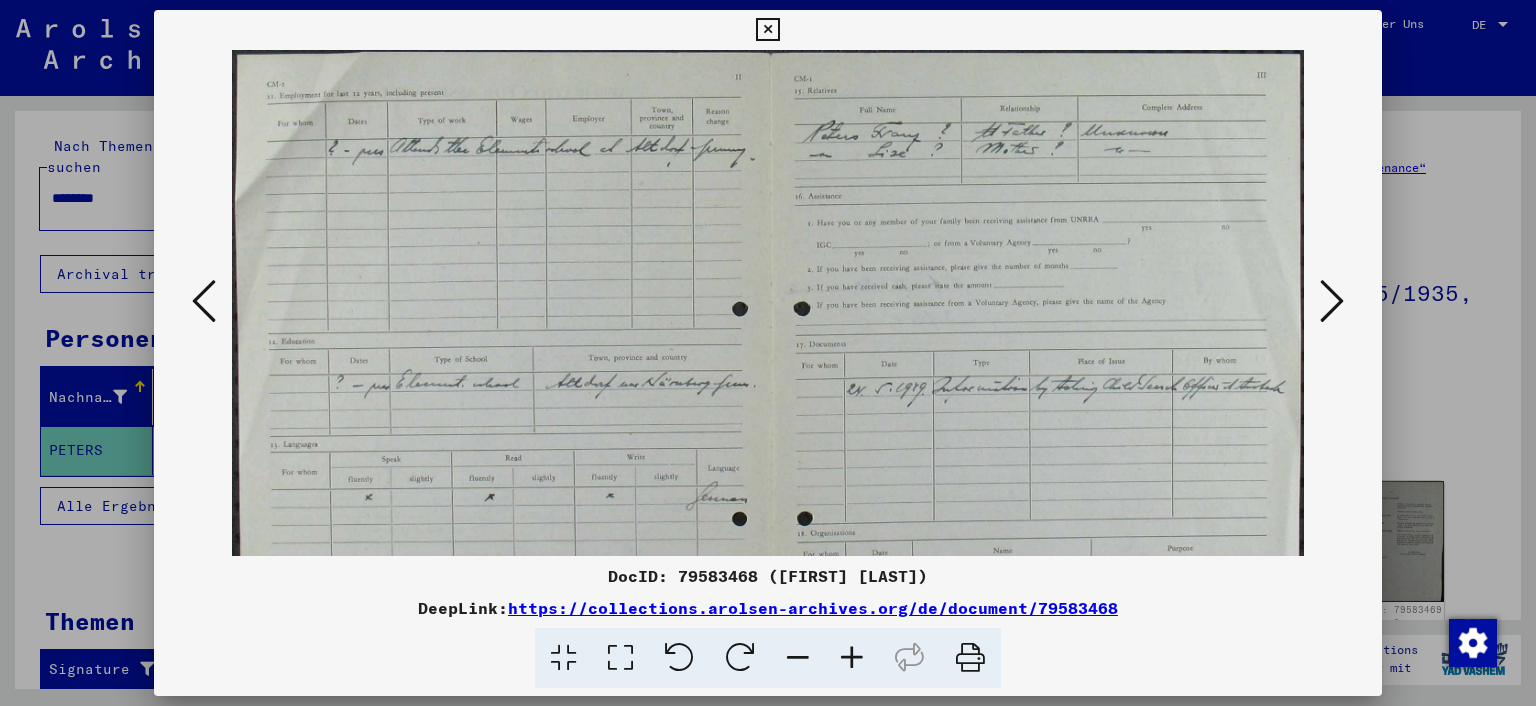 click at bounding box center [852, 658] 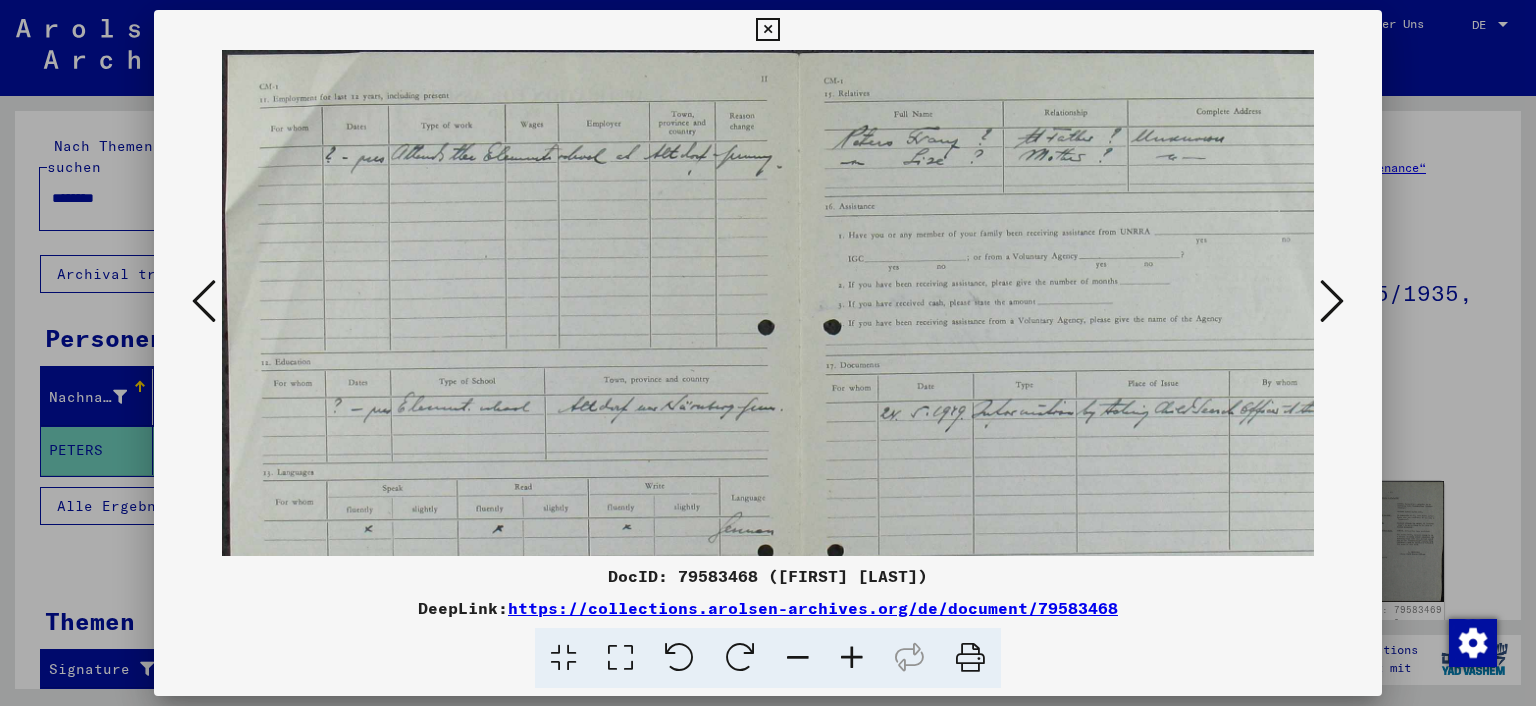 click at bounding box center [852, 658] 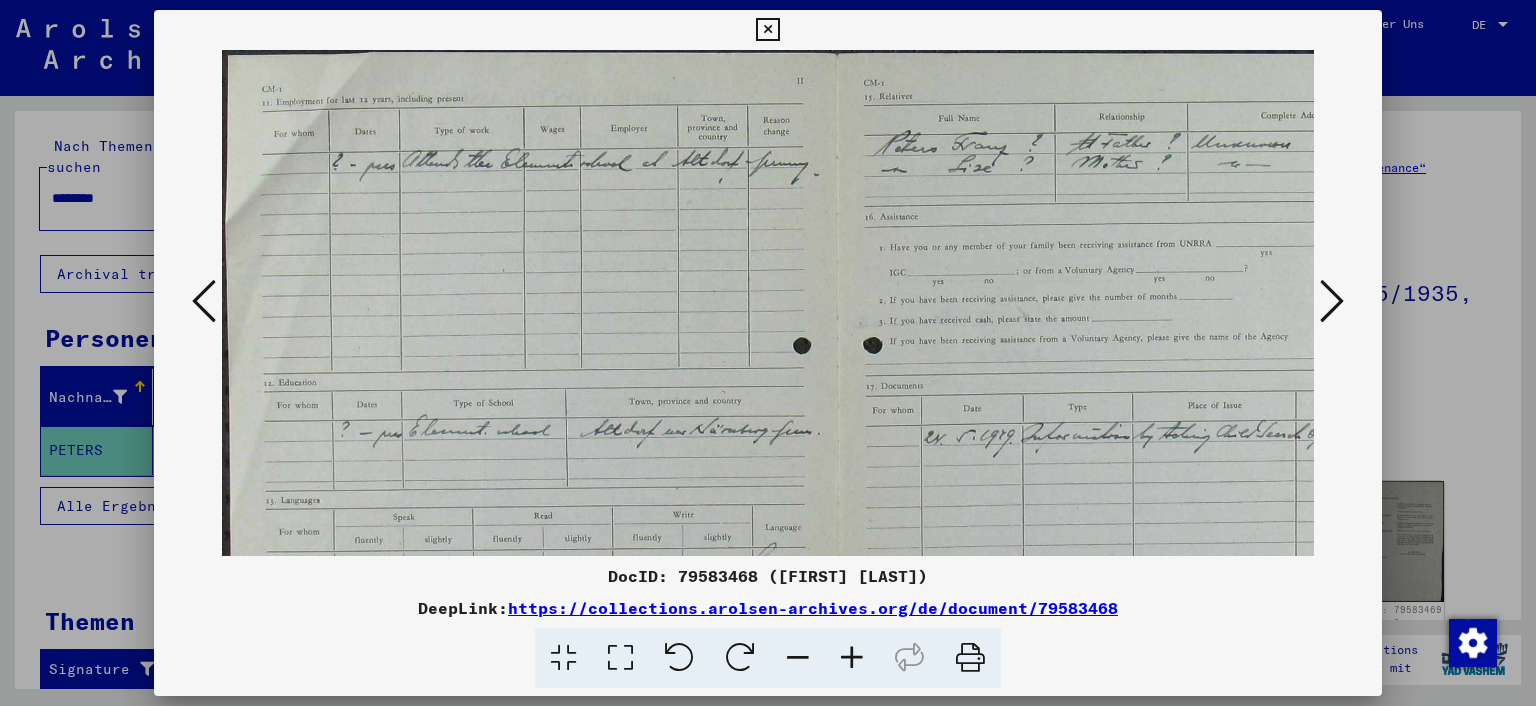 click at bounding box center [852, 658] 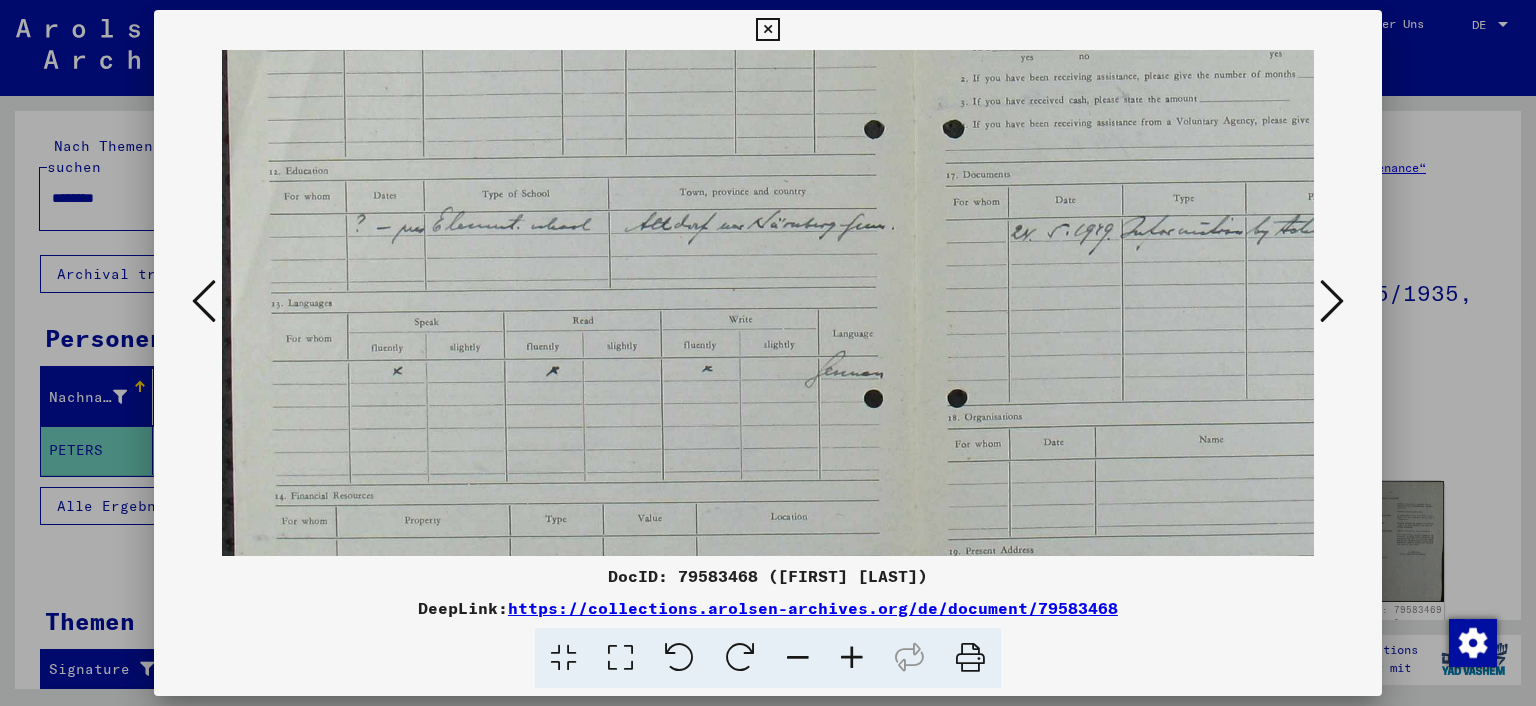 scroll, scrollTop: 288, scrollLeft: 0, axis: vertical 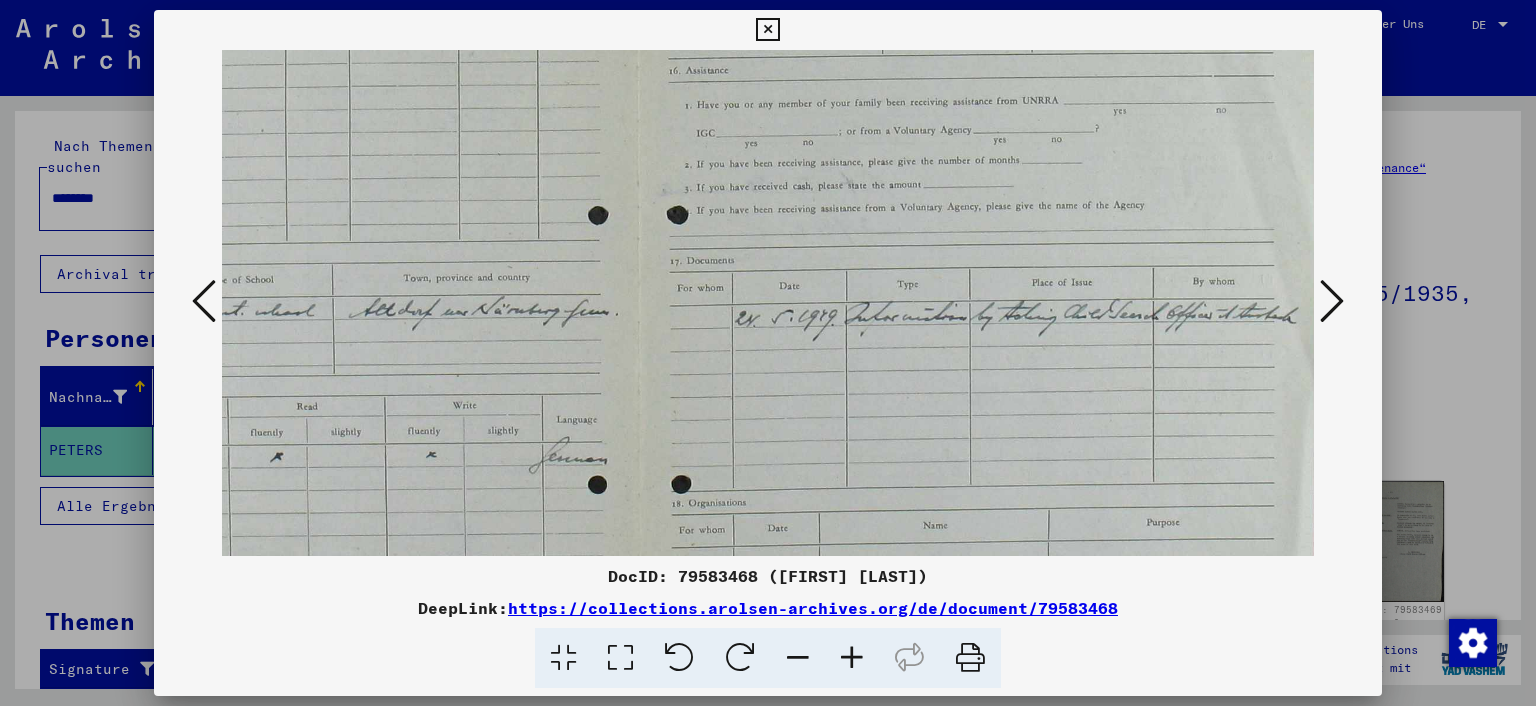 drag, startPoint x: 1076, startPoint y: 446, endPoint x: 1057, endPoint y: 270, distance: 177.0226 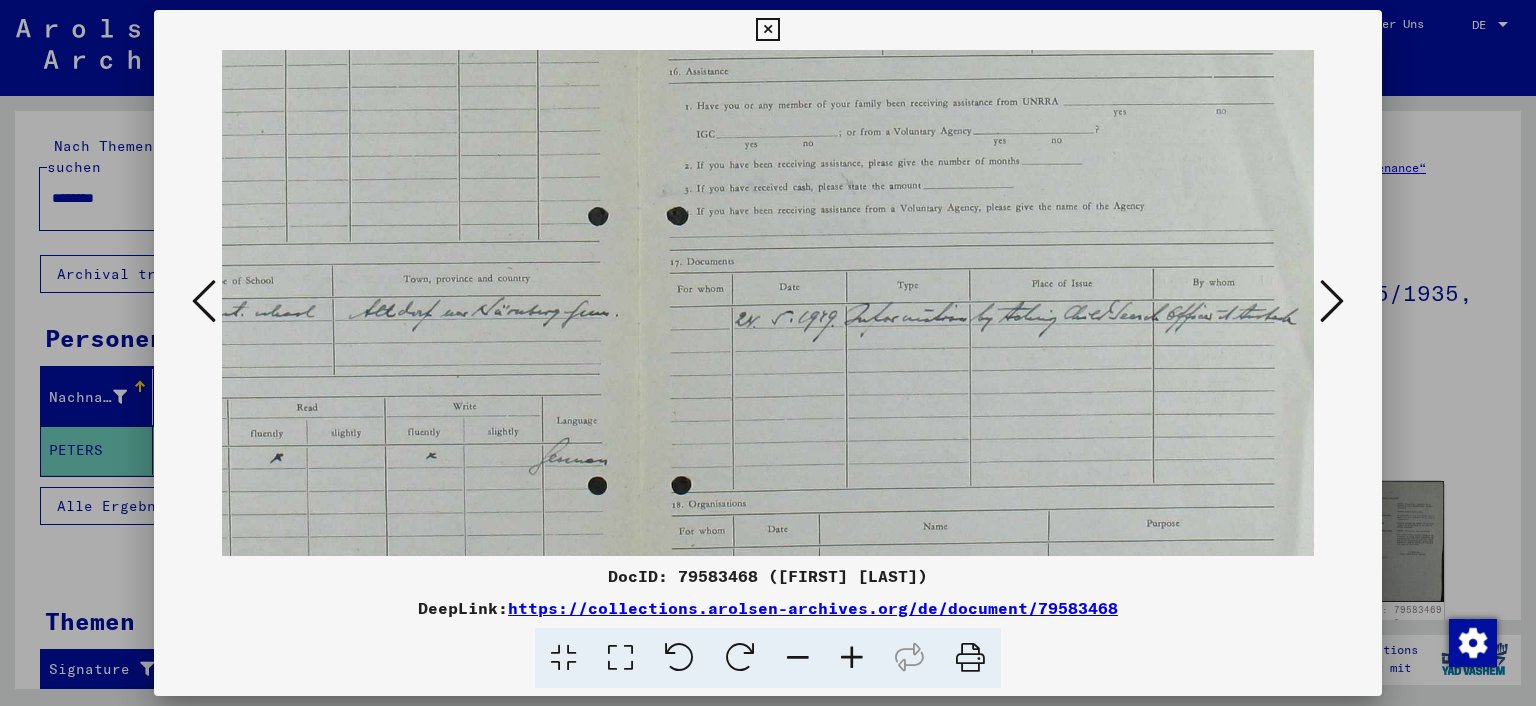 click at bounding box center (1332, 301) 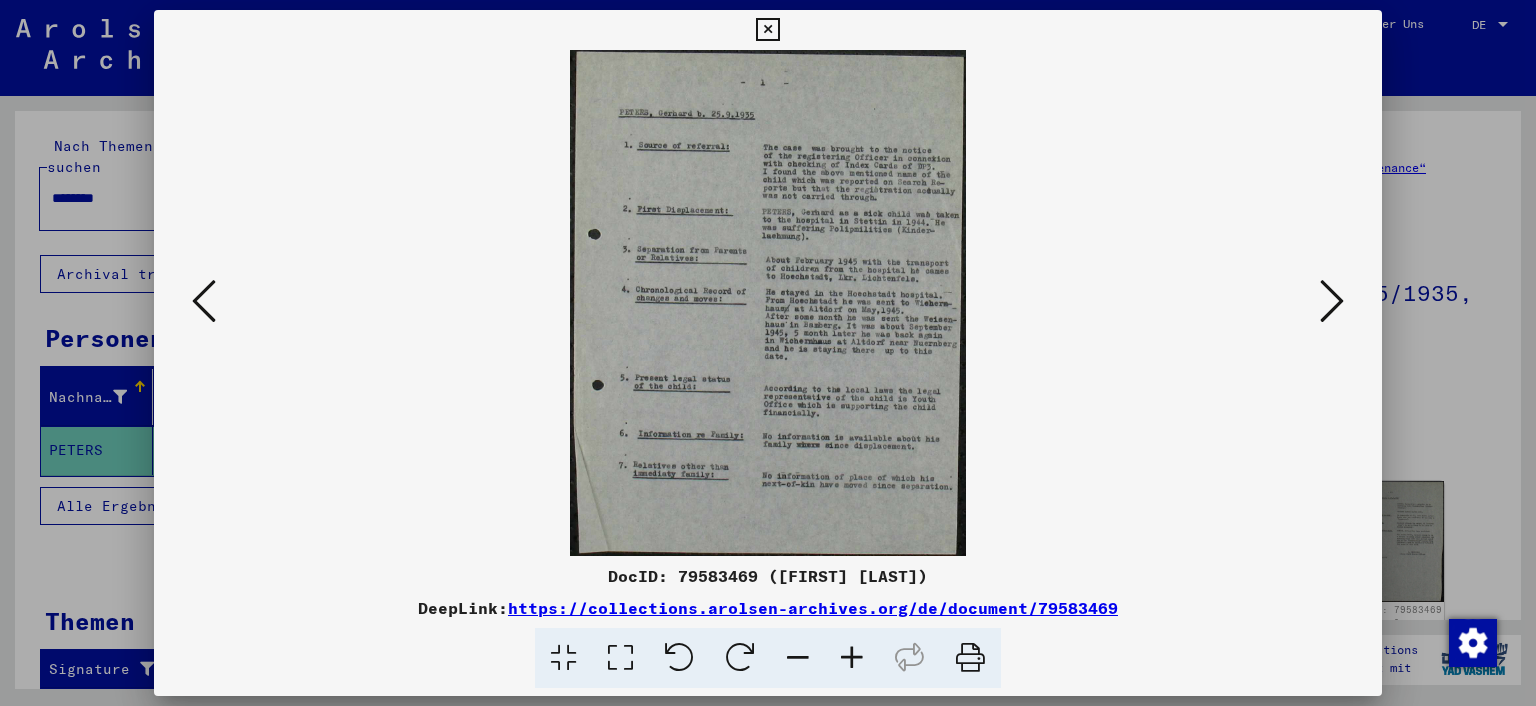 click at bounding box center (1332, 301) 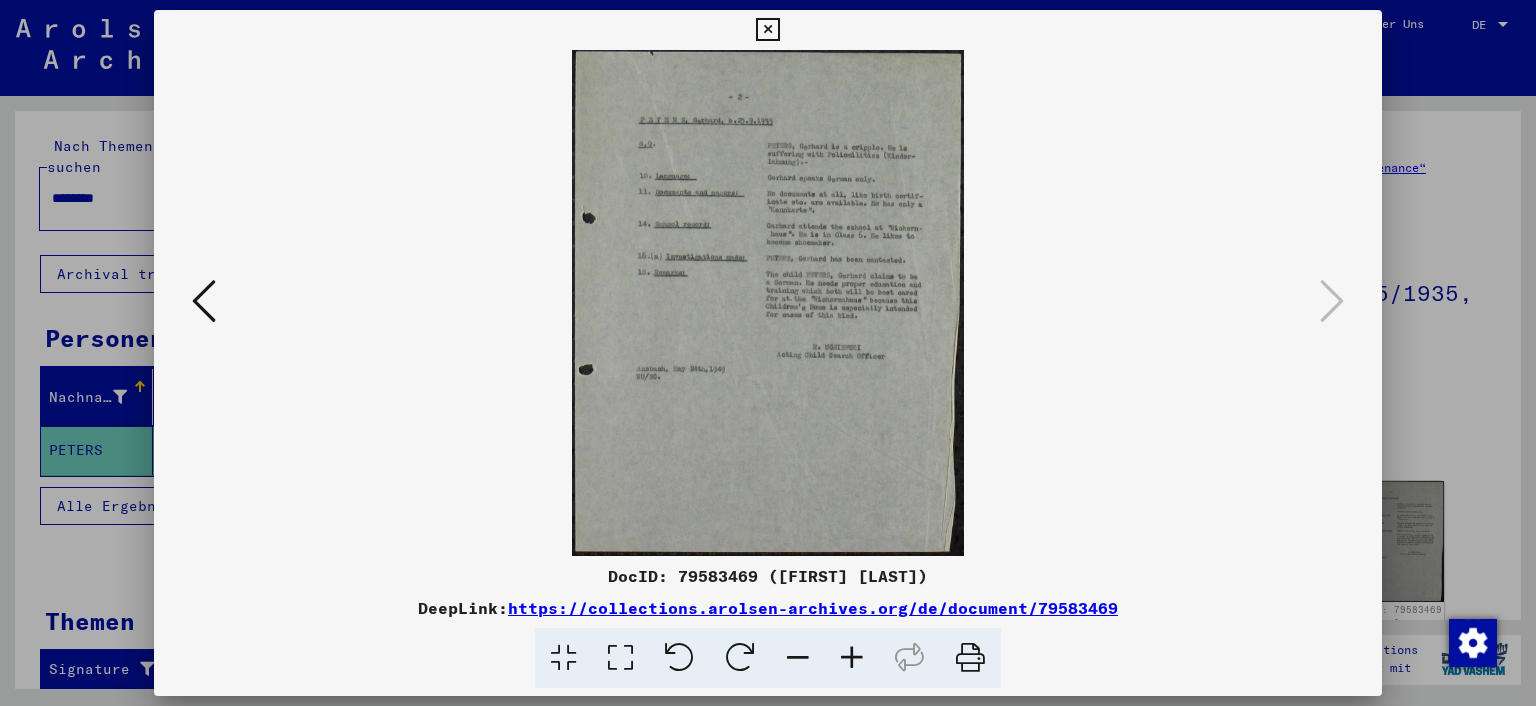 click at bounding box center (767, 30) 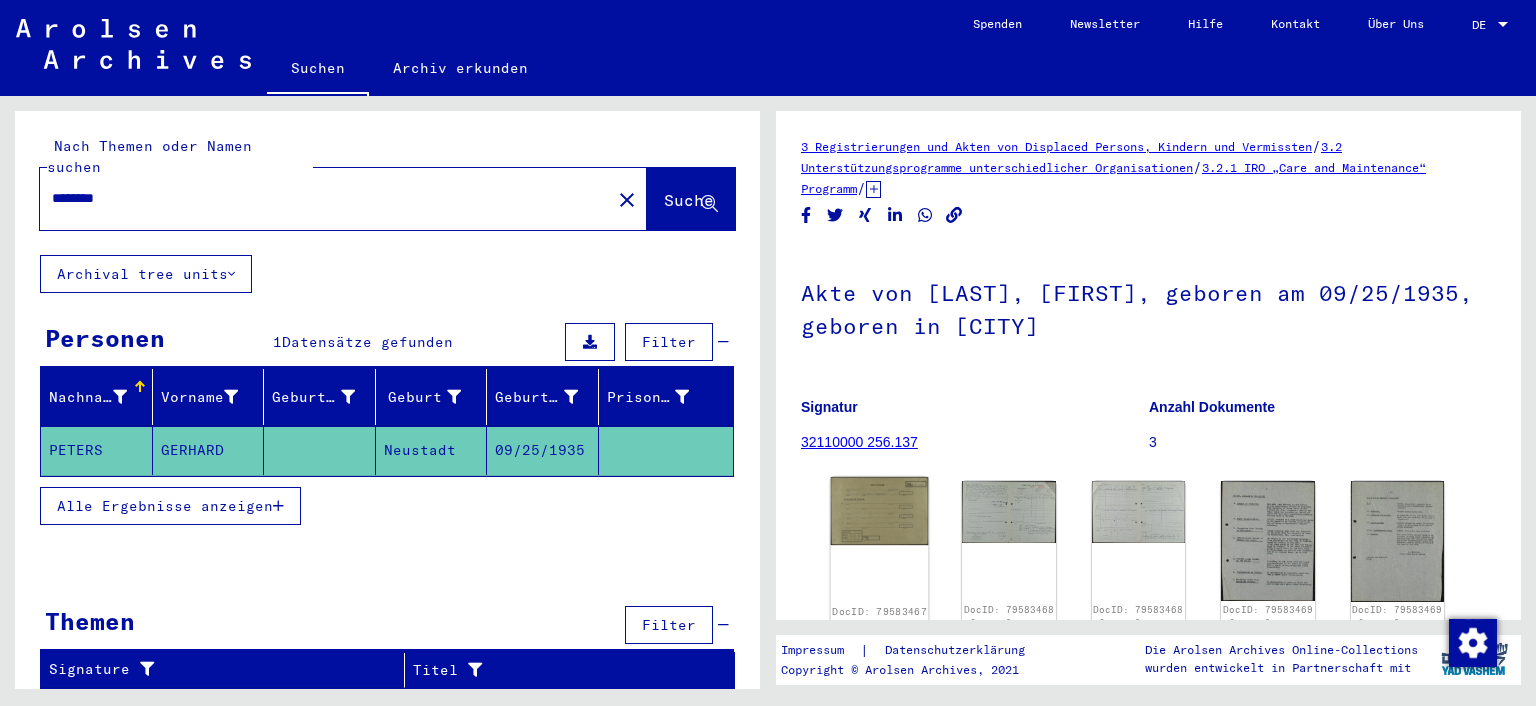 click 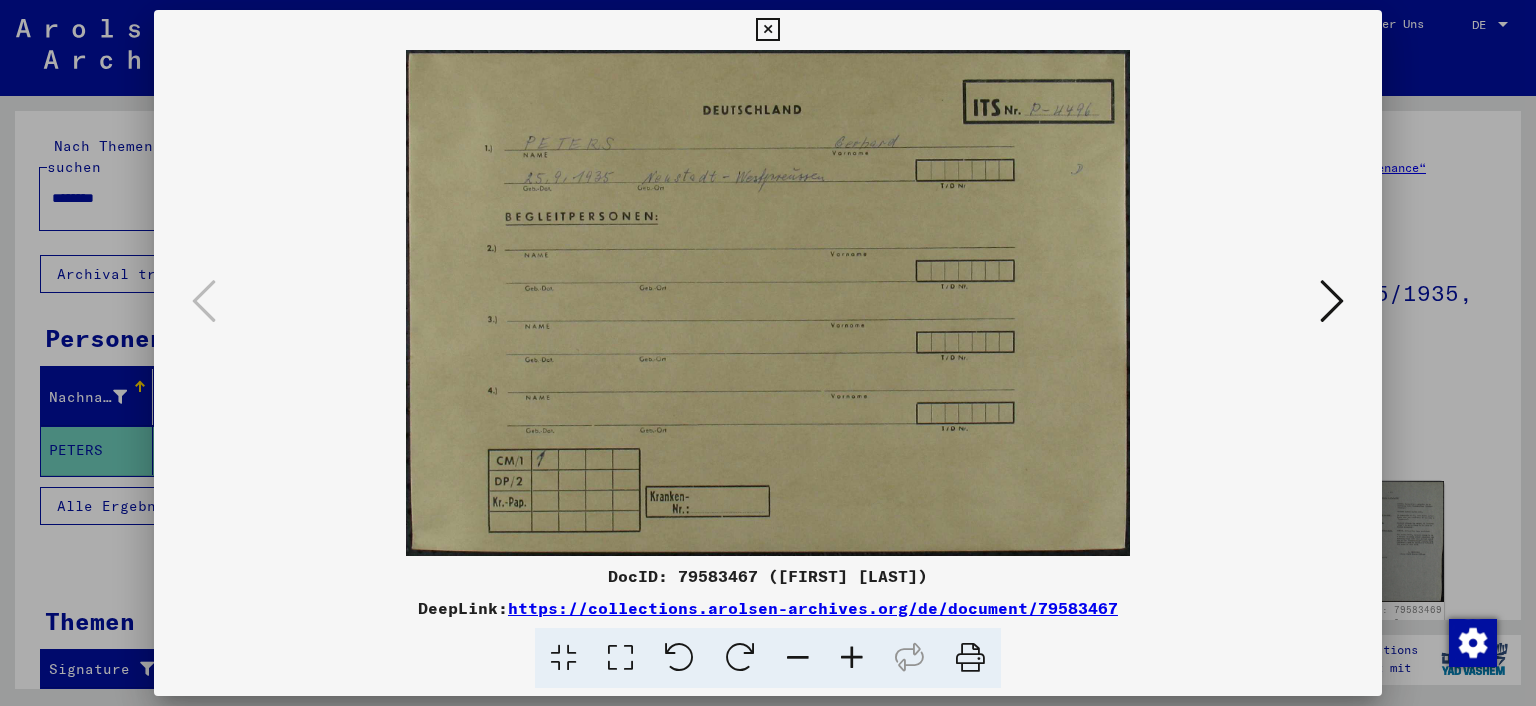 click at bounding box center (767, 30) 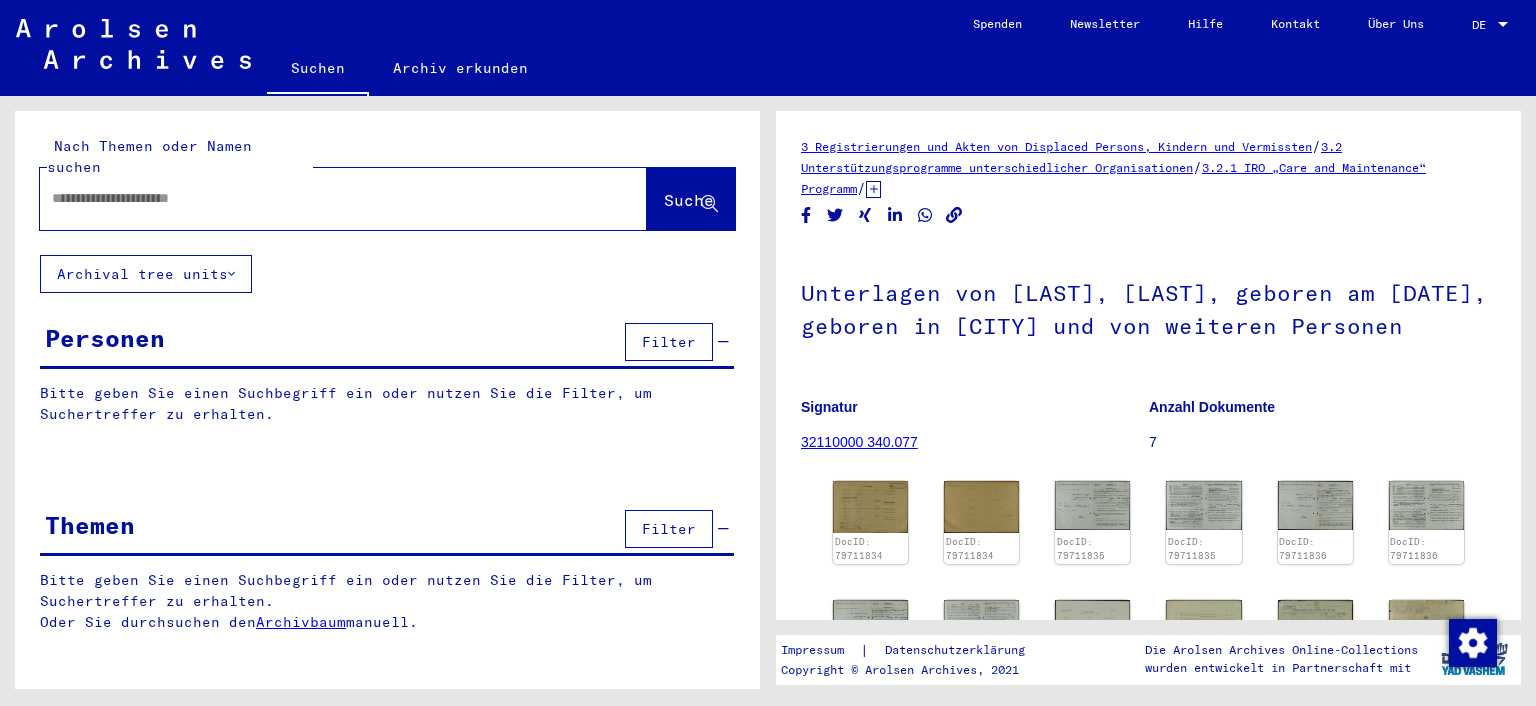scroll, scrollTop: 0, scrollLeft: 0, axis: both 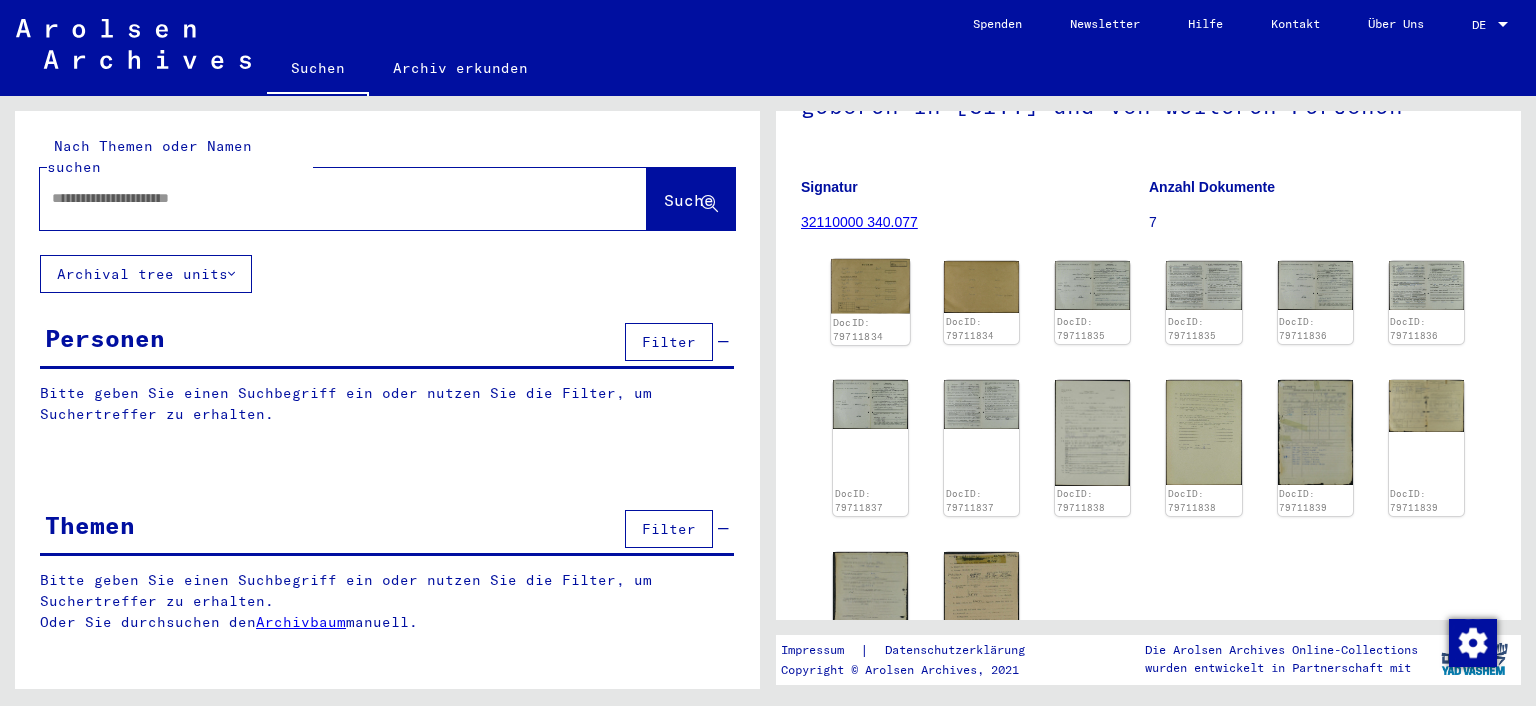 click 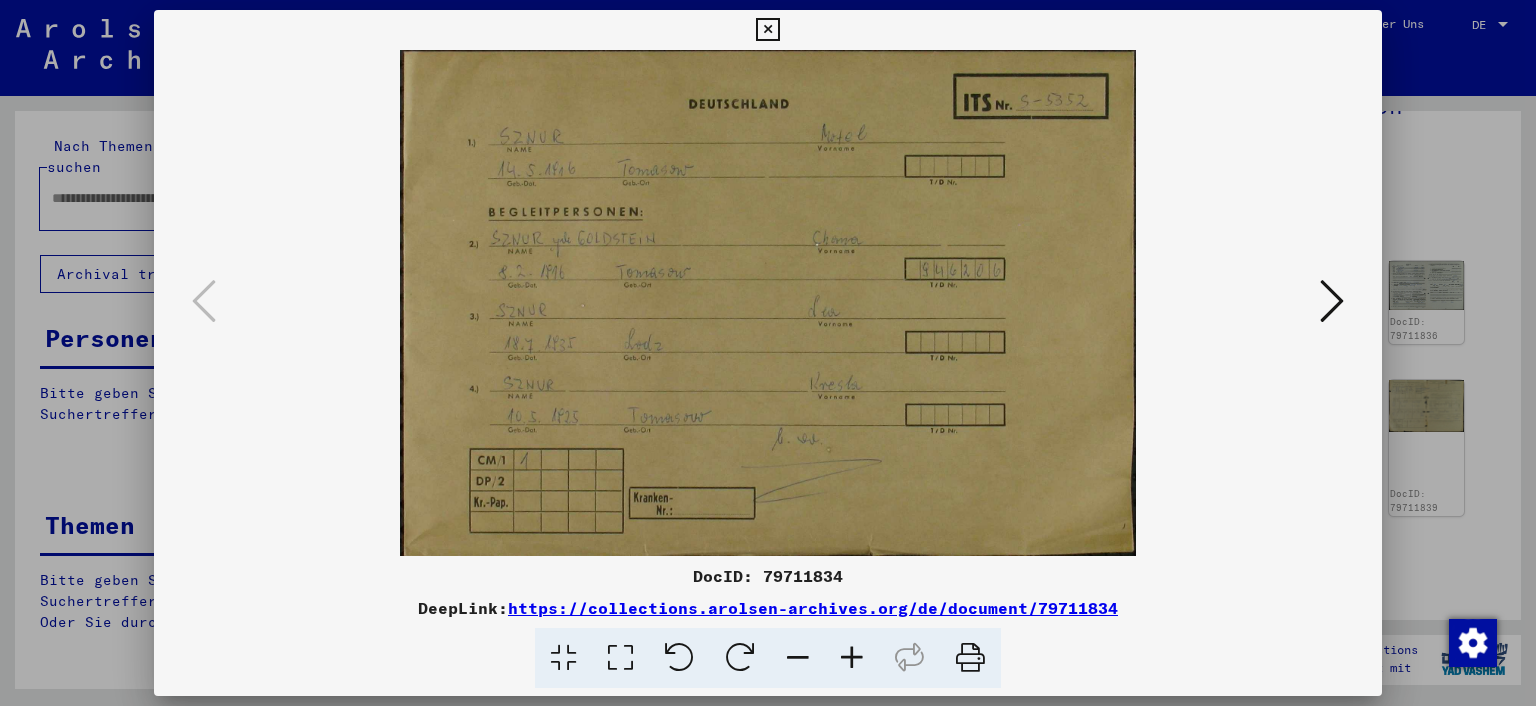click at bounding box center (767, 30) 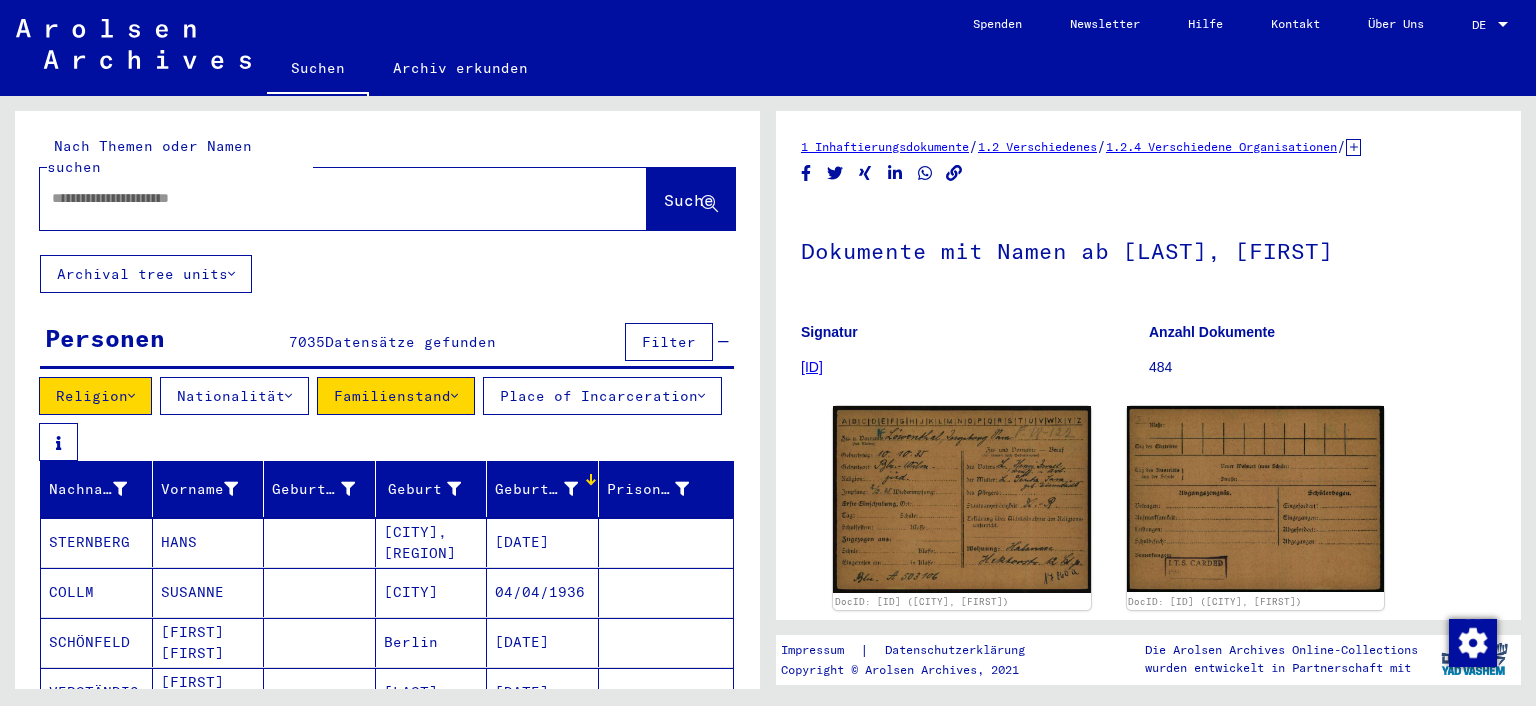 scroll, scrollTop: 0, scrollLeft: 0, axis: both 